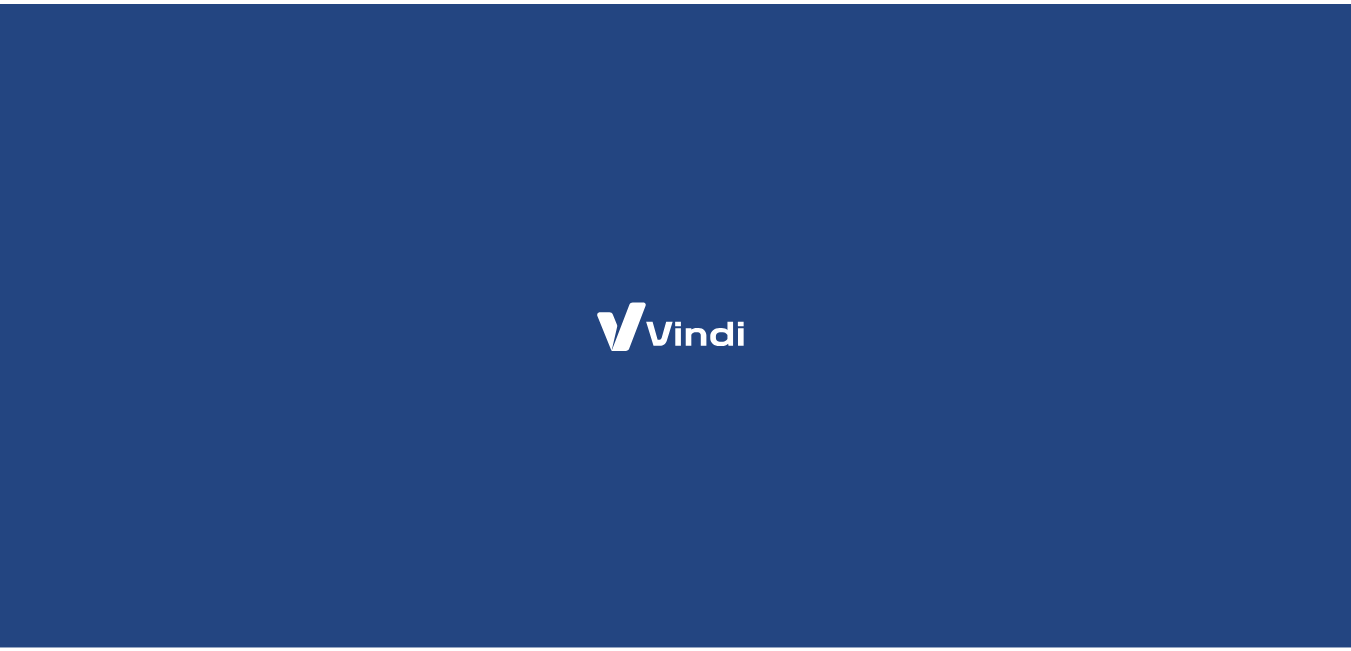 scroll, scrollTop: 0, scrollLeft: 0, axis: both 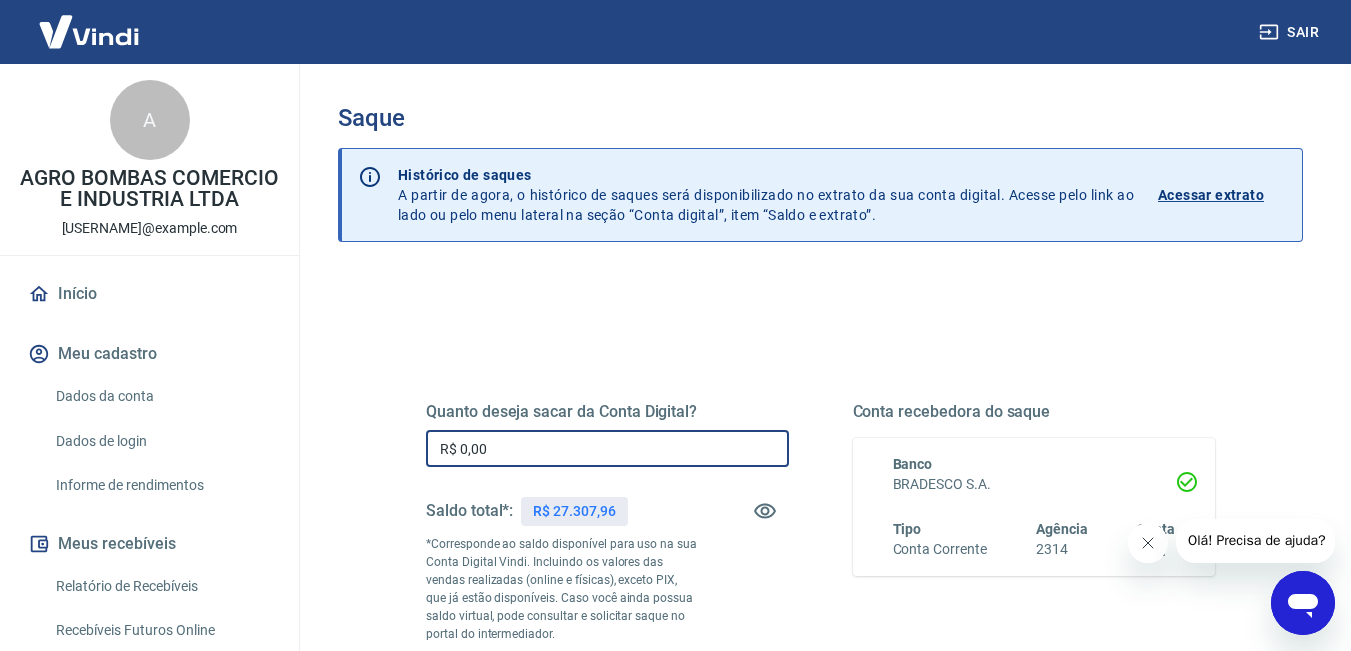 click on "R$ 0,00" at bounding box center [607, 448] 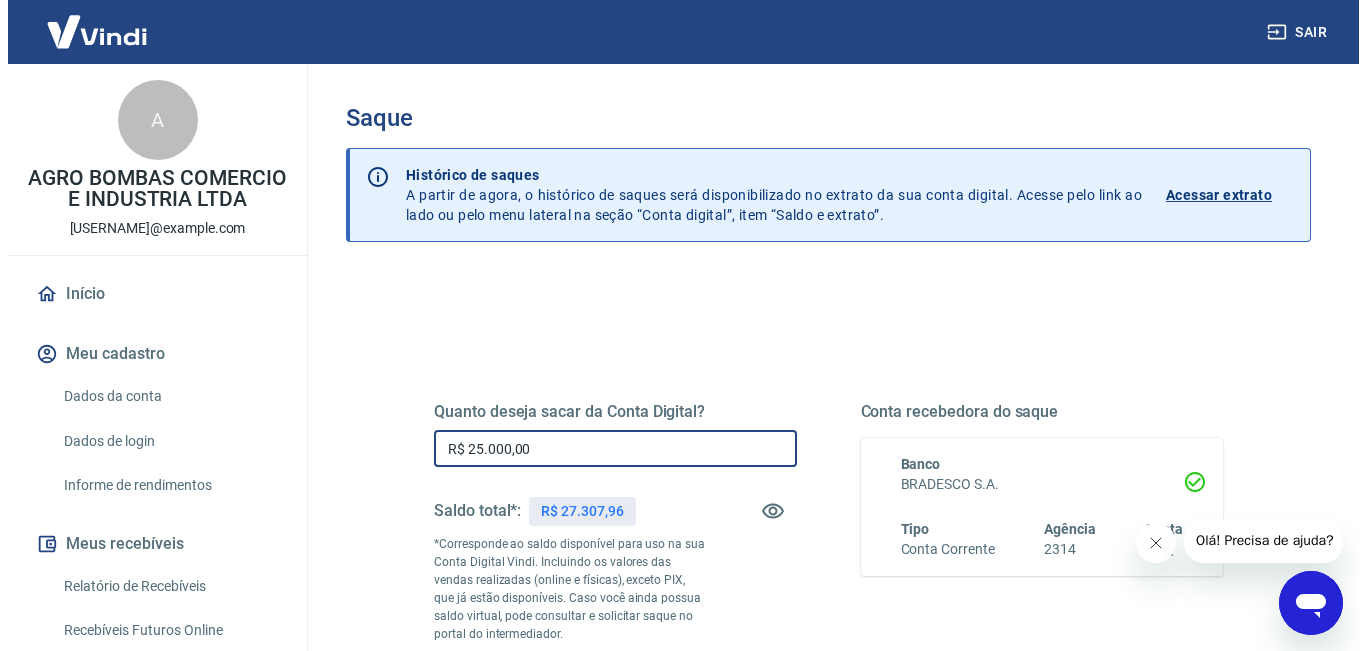 scroll, scrollTop: 333, scrollLeft: 0, axis: vertical 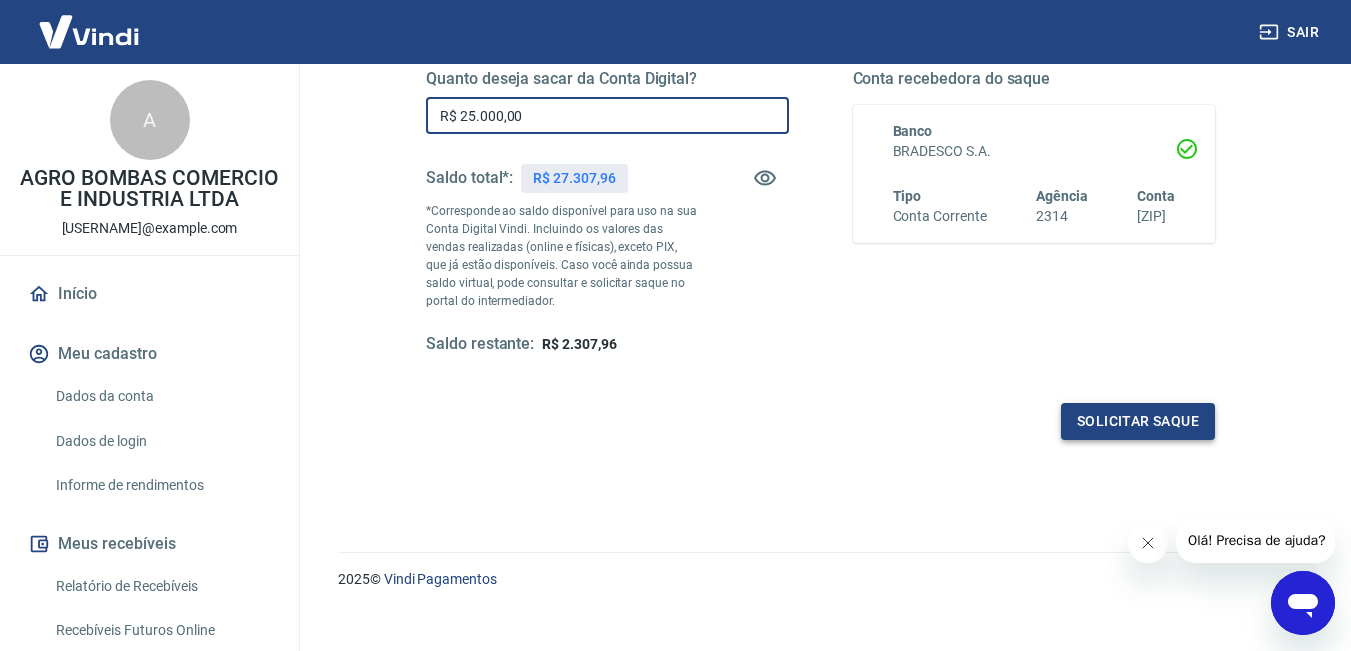 type on "R$ 25.000,00" 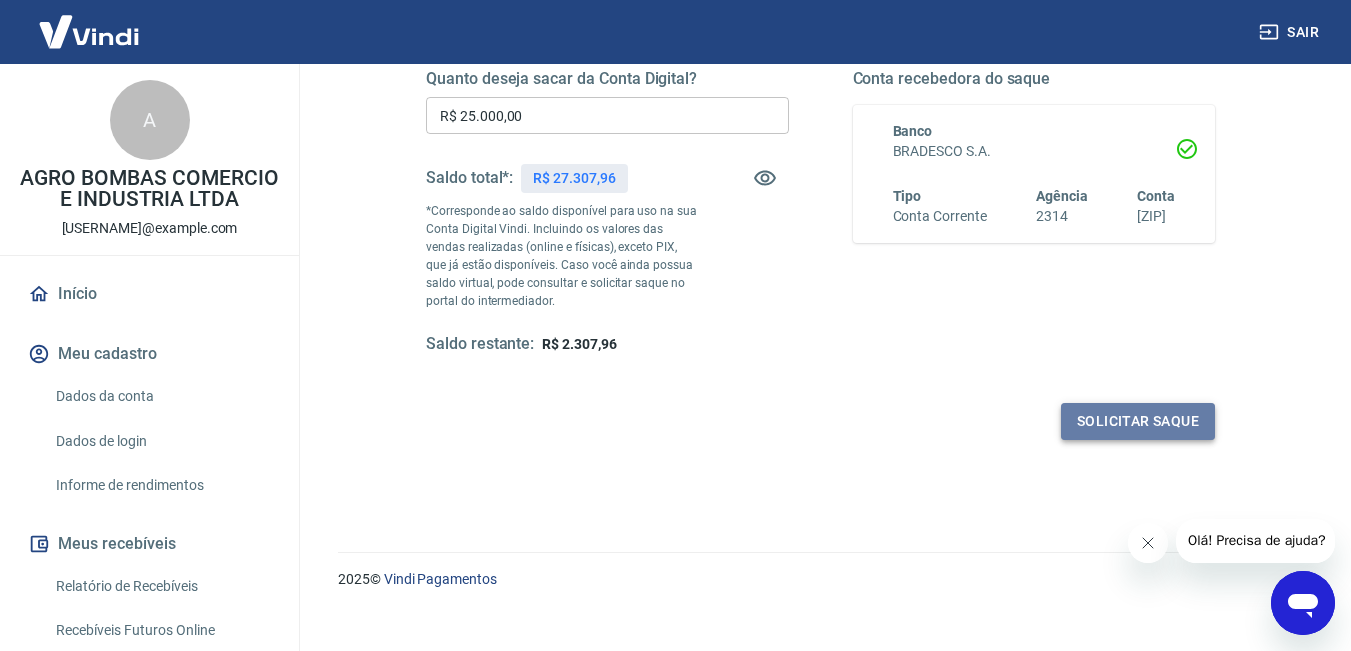 click on "Solicitar saque" at bounding box center (1138, 421) 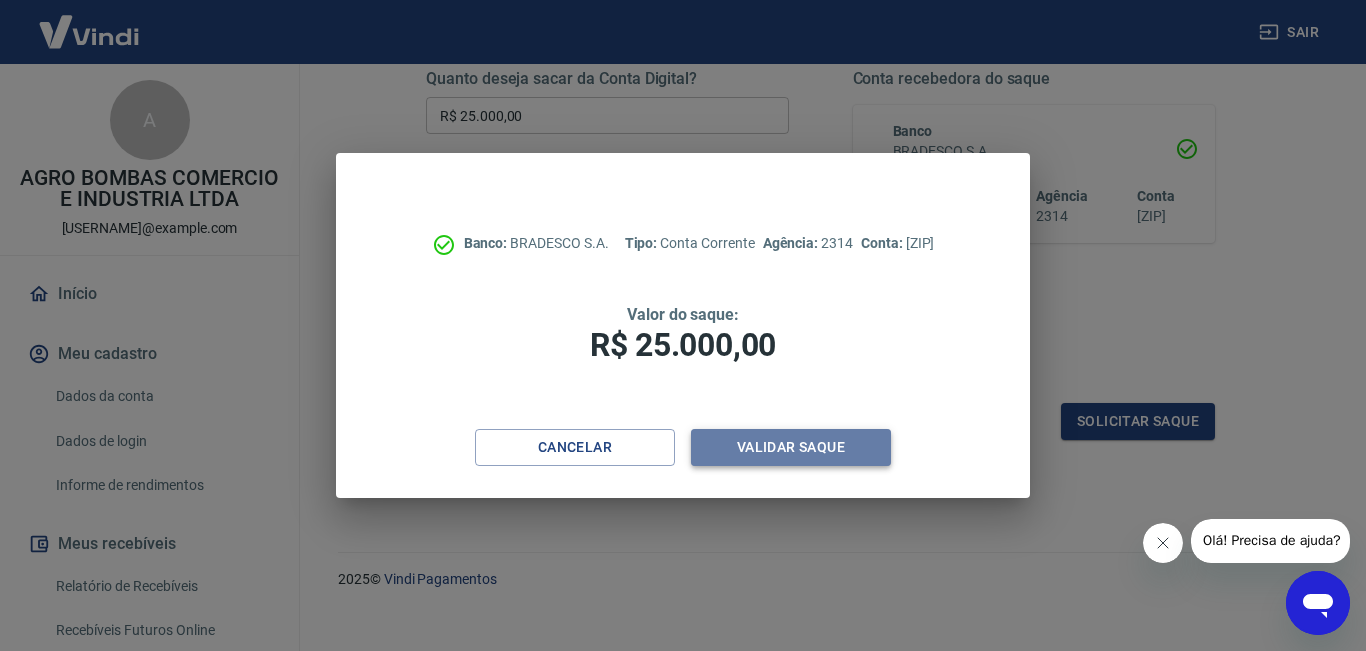 click on "Validar saque" at bounding box center [791, 447] 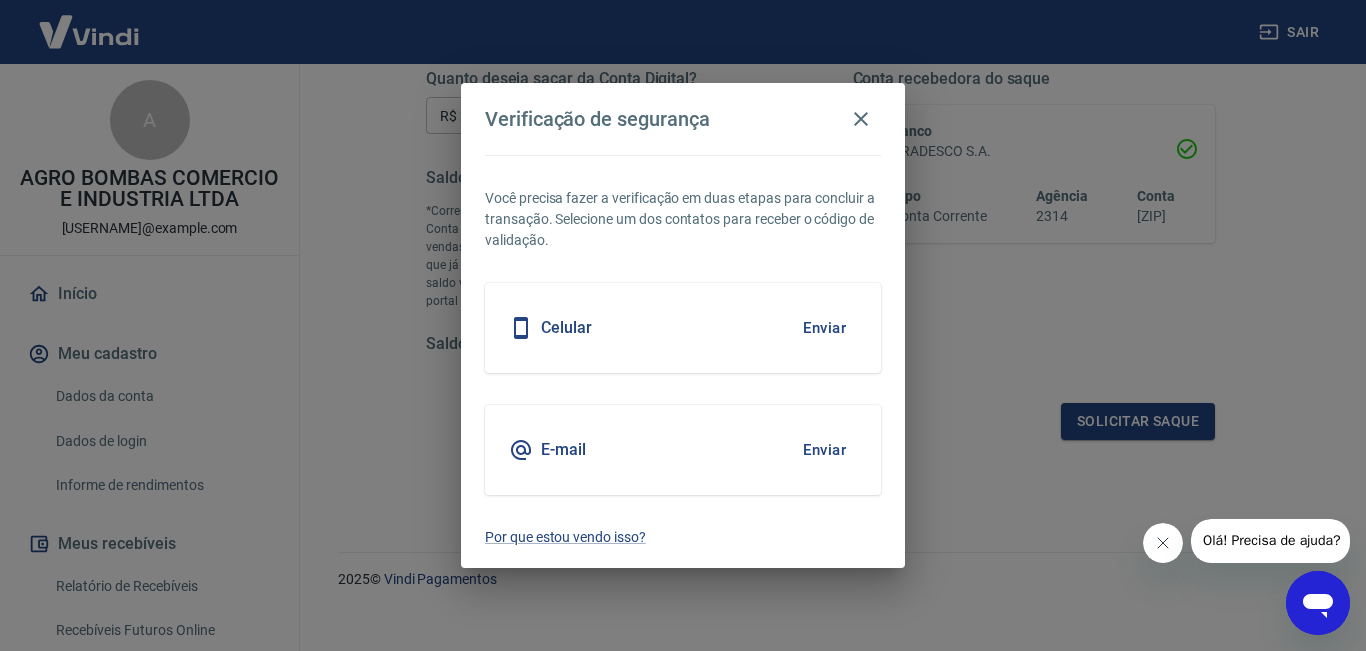 click on "Enviar" at bounding box center (824, 328) 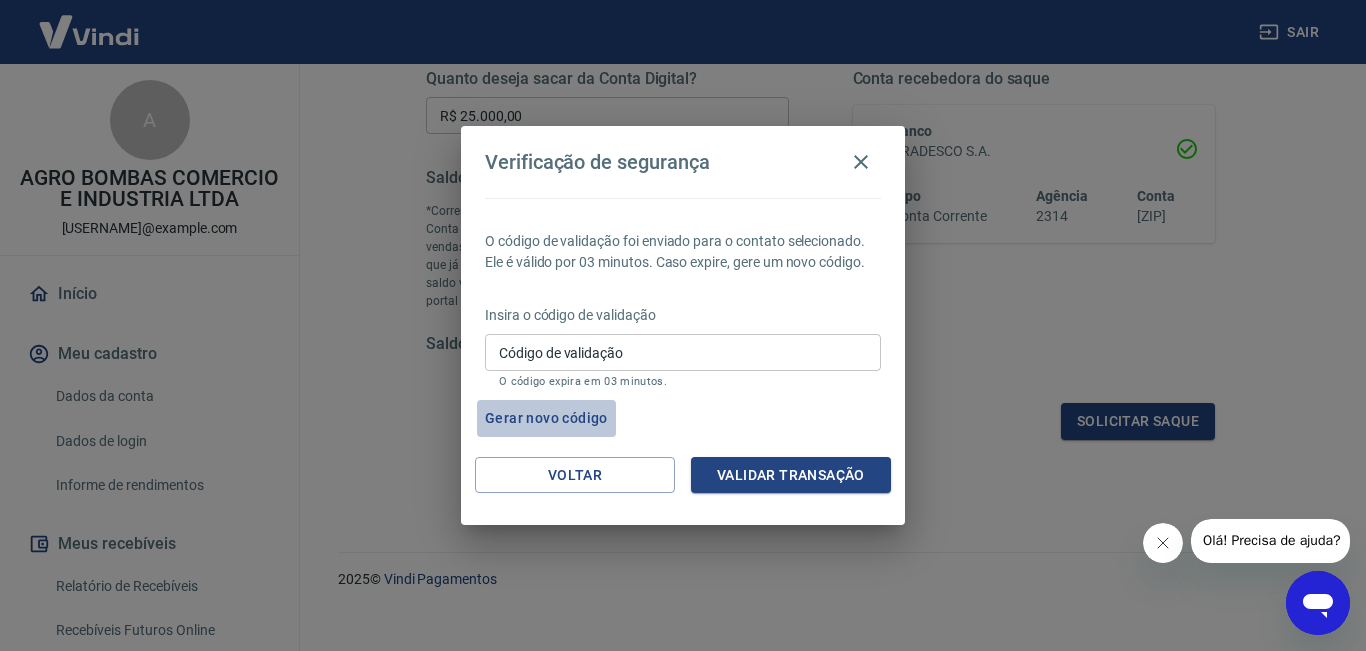 click on "Gerar novo código" at bounding box center (546, 418) 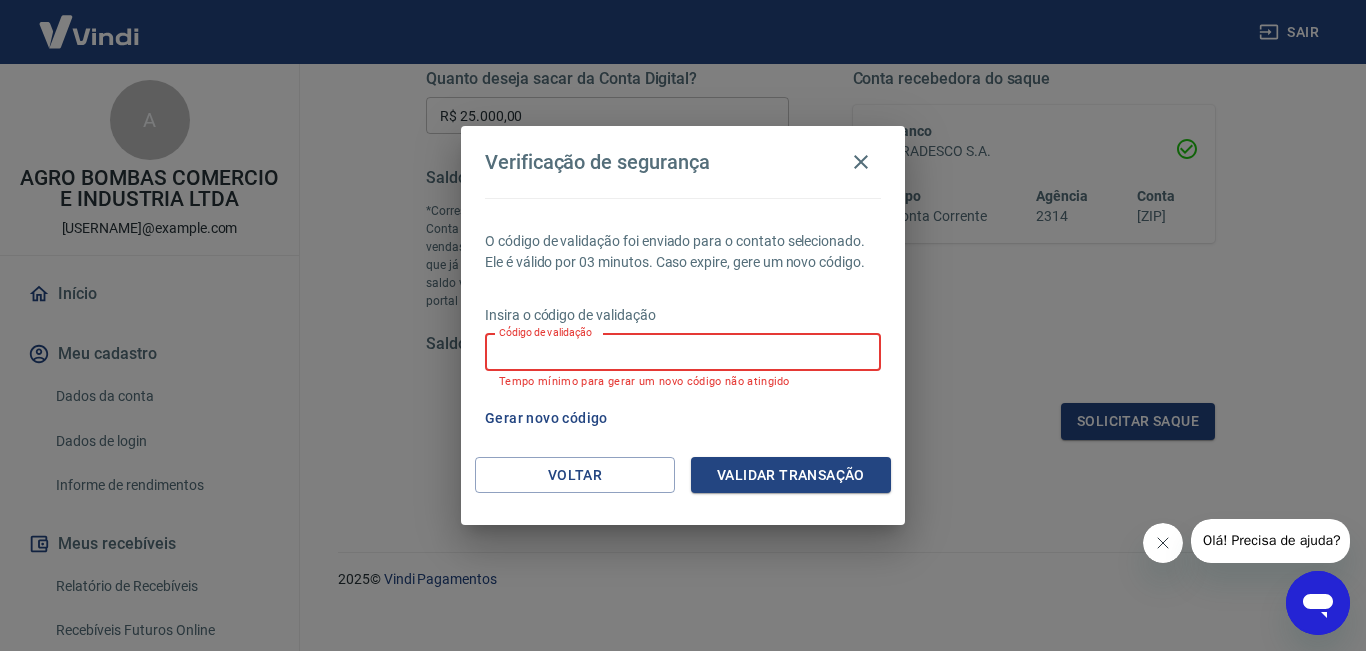 click on "Código de validação" at bounding box center (683, 352) 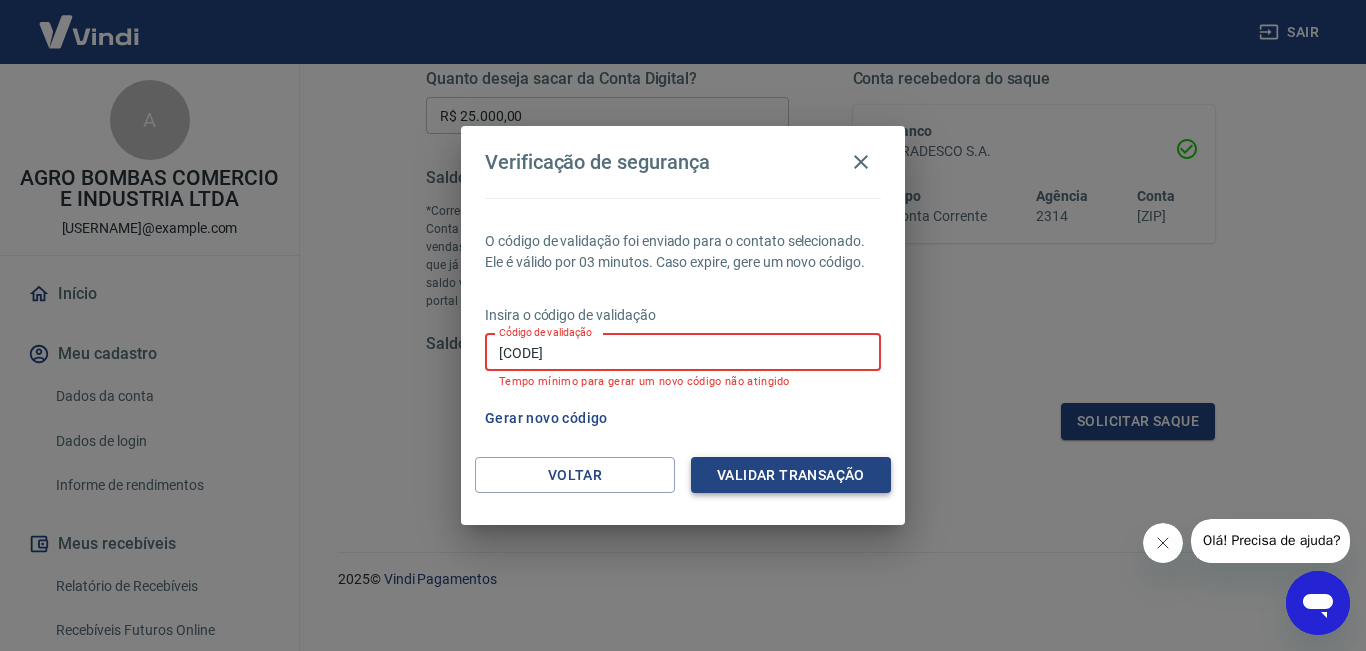type on "525811" 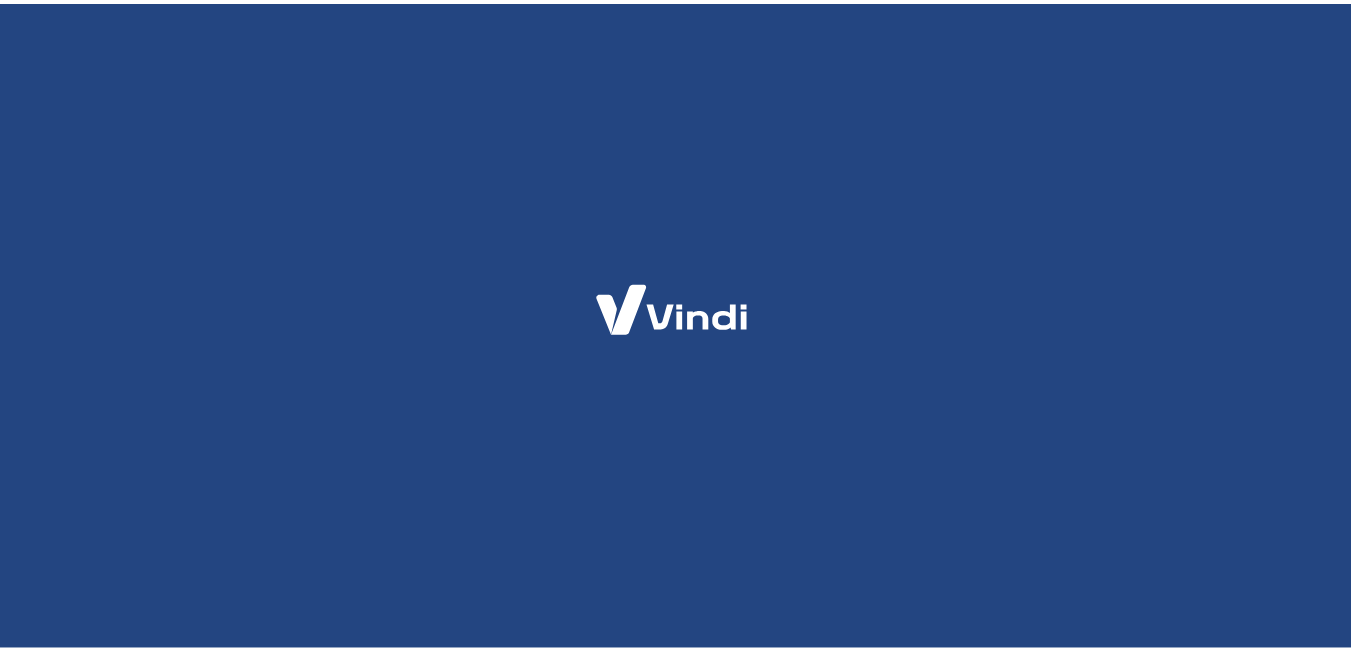 scroll, scrollTop: 0, scrollLeft: 0, axis: both 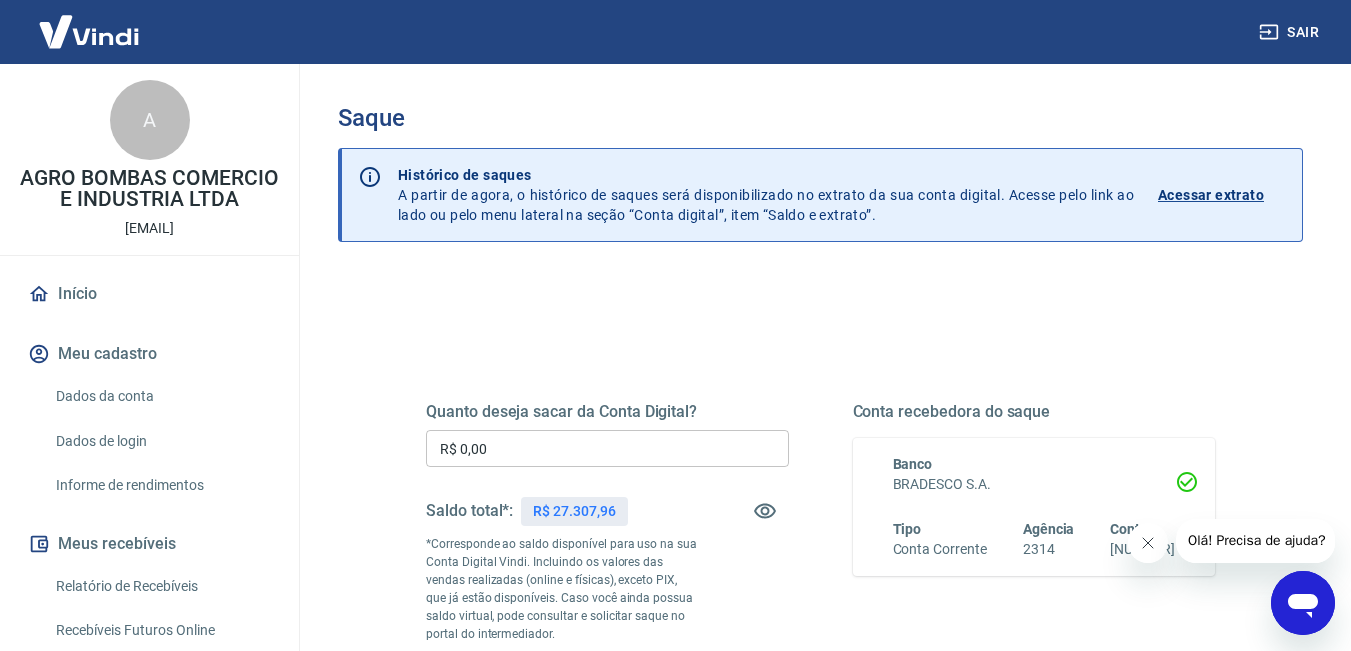 click on "R$ 0,00" at bounding box center (607, 448) 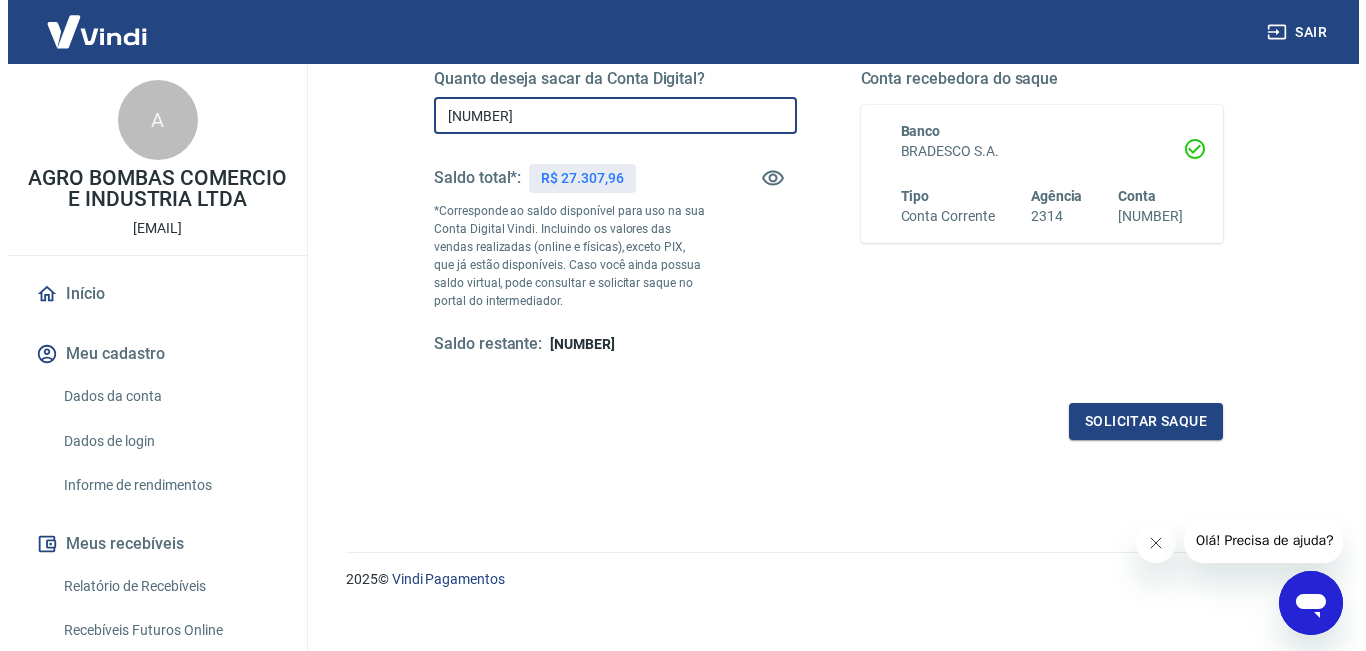 scroll, scrollTop: 356, scrollLeft: 0, axis: vertical 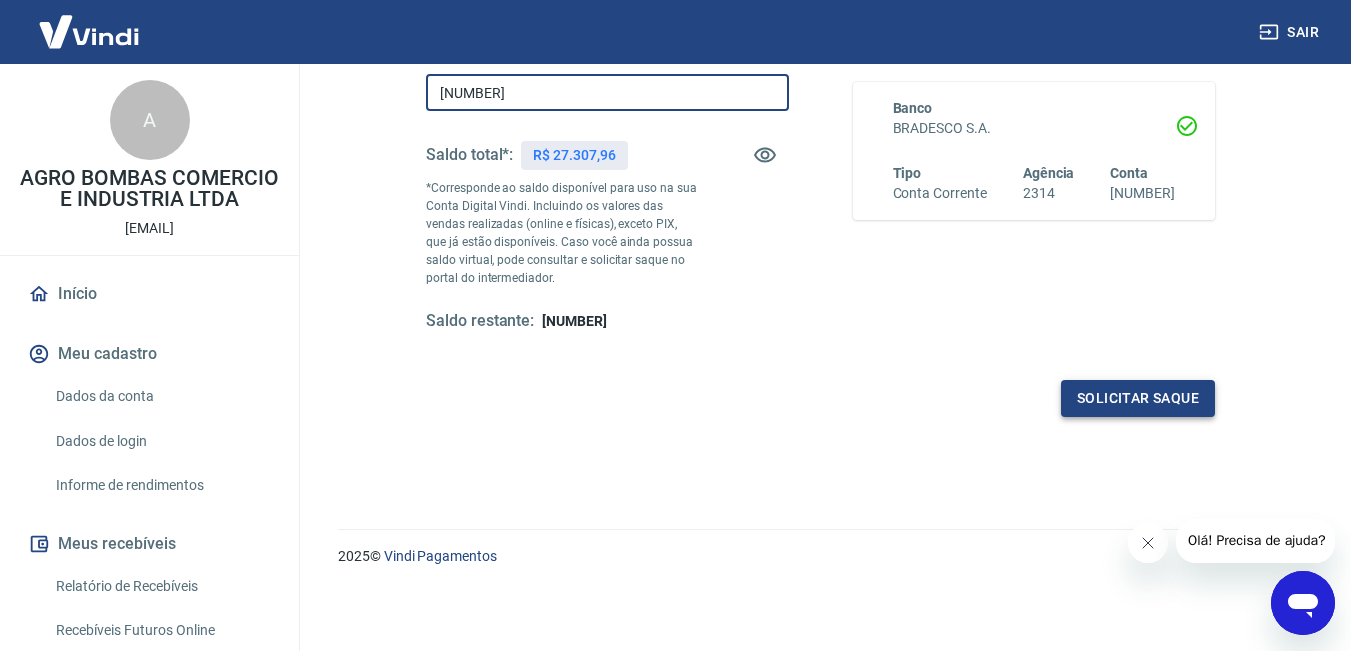 type on "R$ 25.000,00" 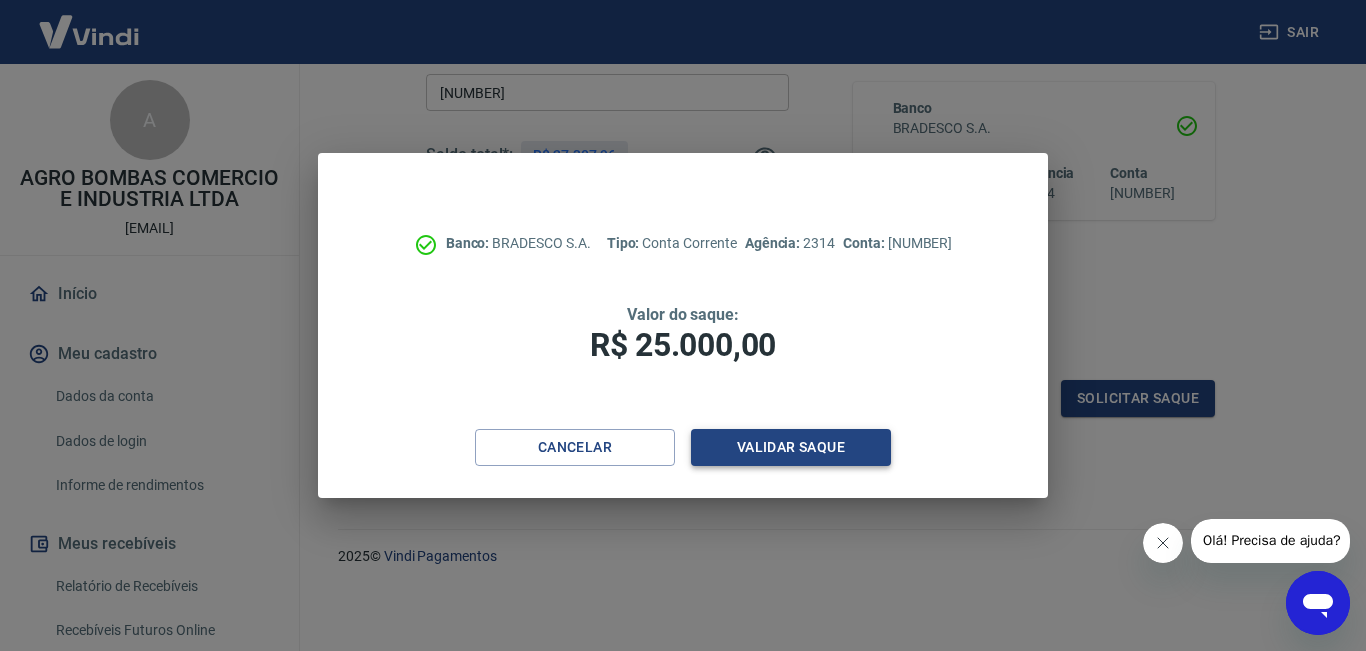 click on "Validar saque" at bounding box center (791, 447) 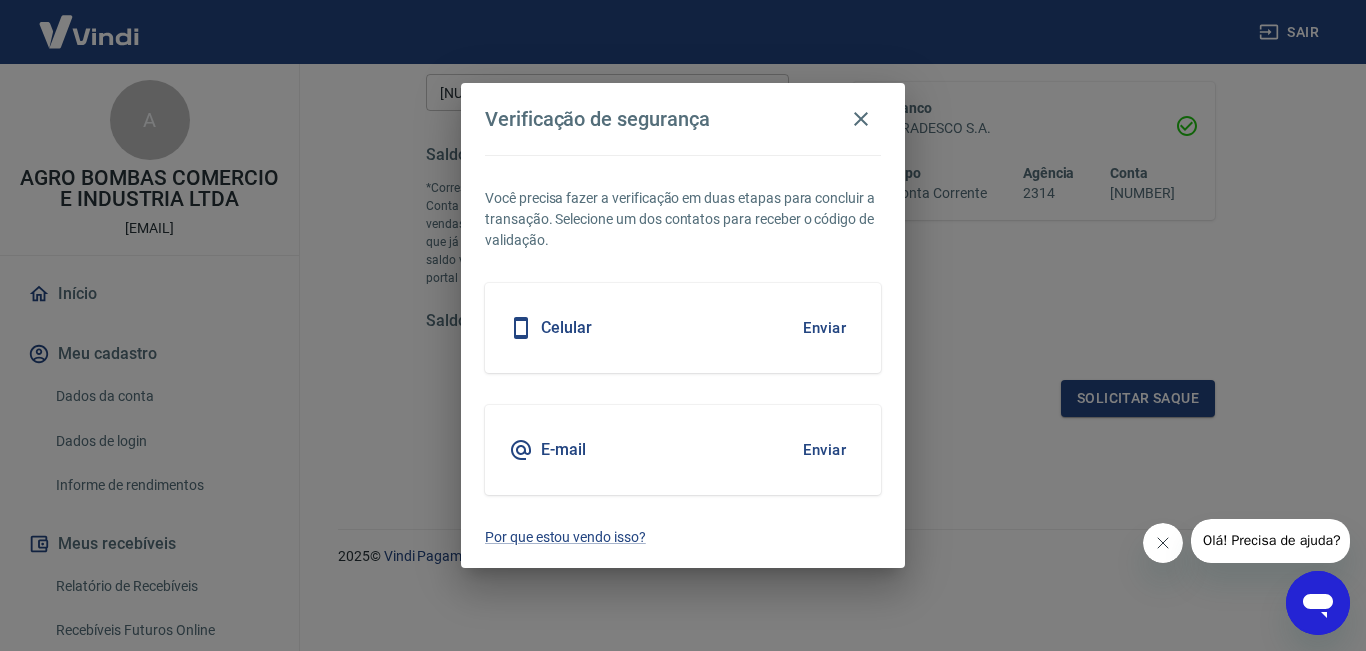 click on "Celular Enviar" at bounding box center [683, 328] 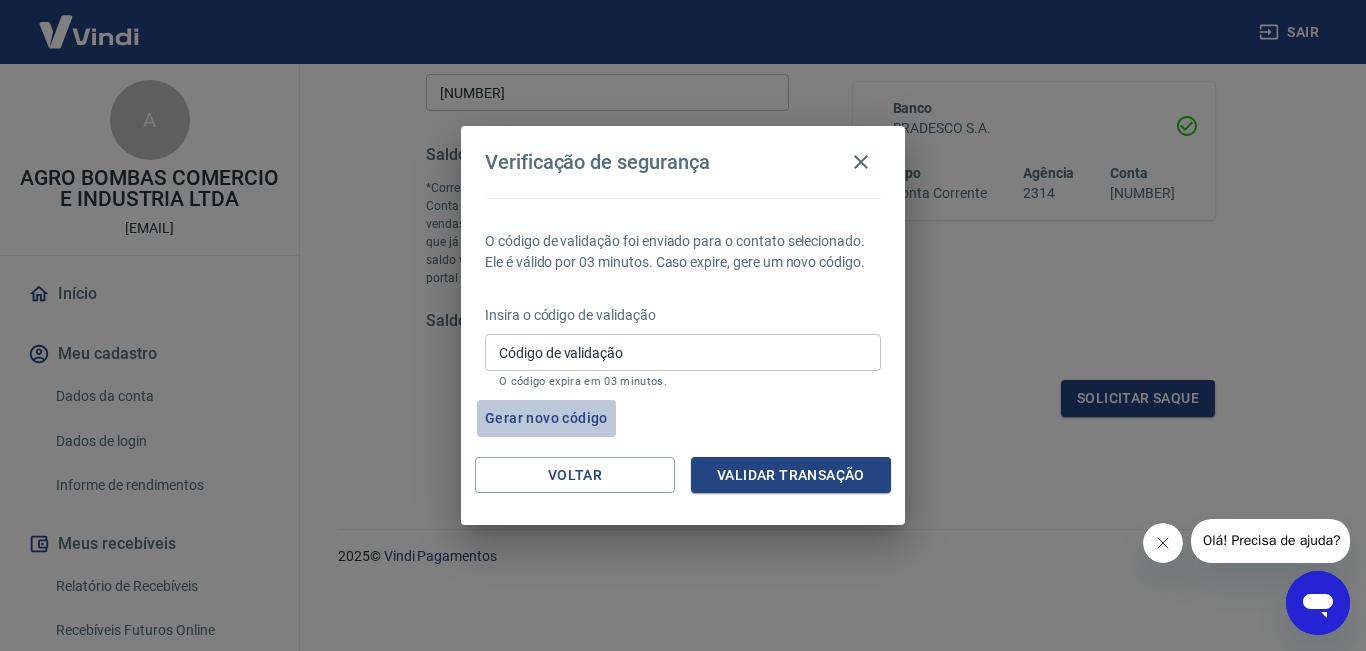 click on "Gerar novo código" at bounding box center [546, 418] 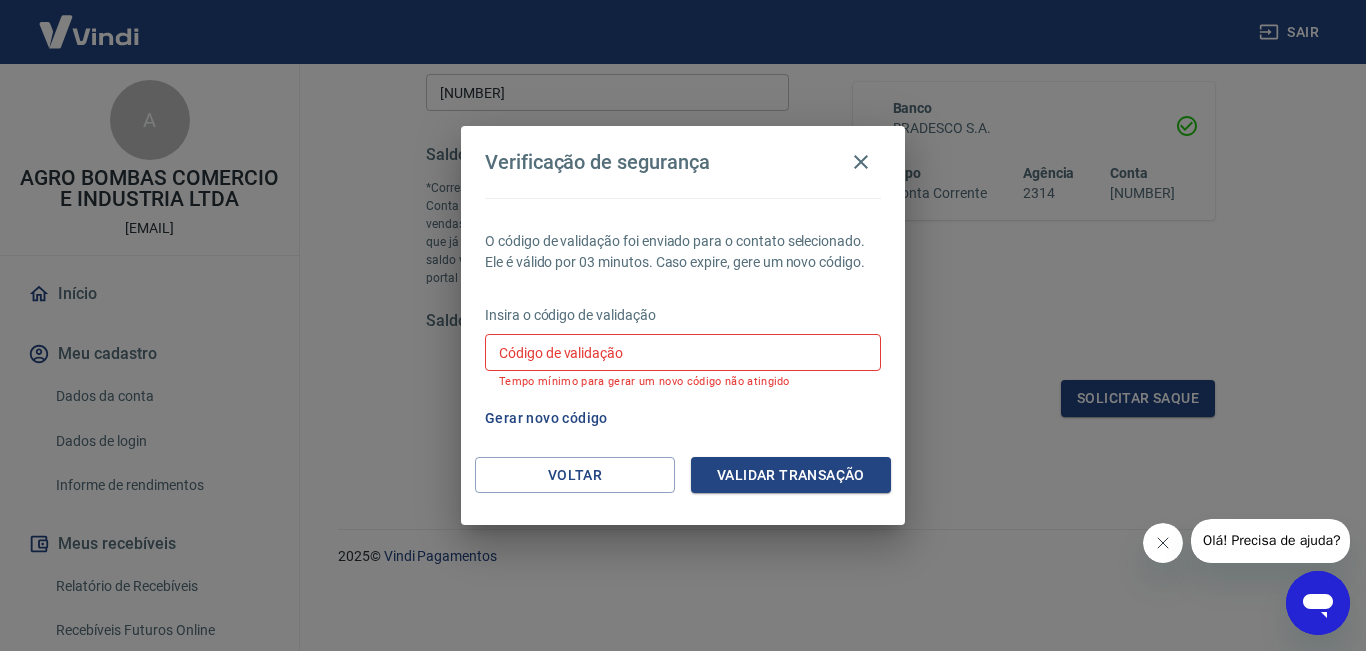 click on "Código de validação" at bounding box center [683, 352] 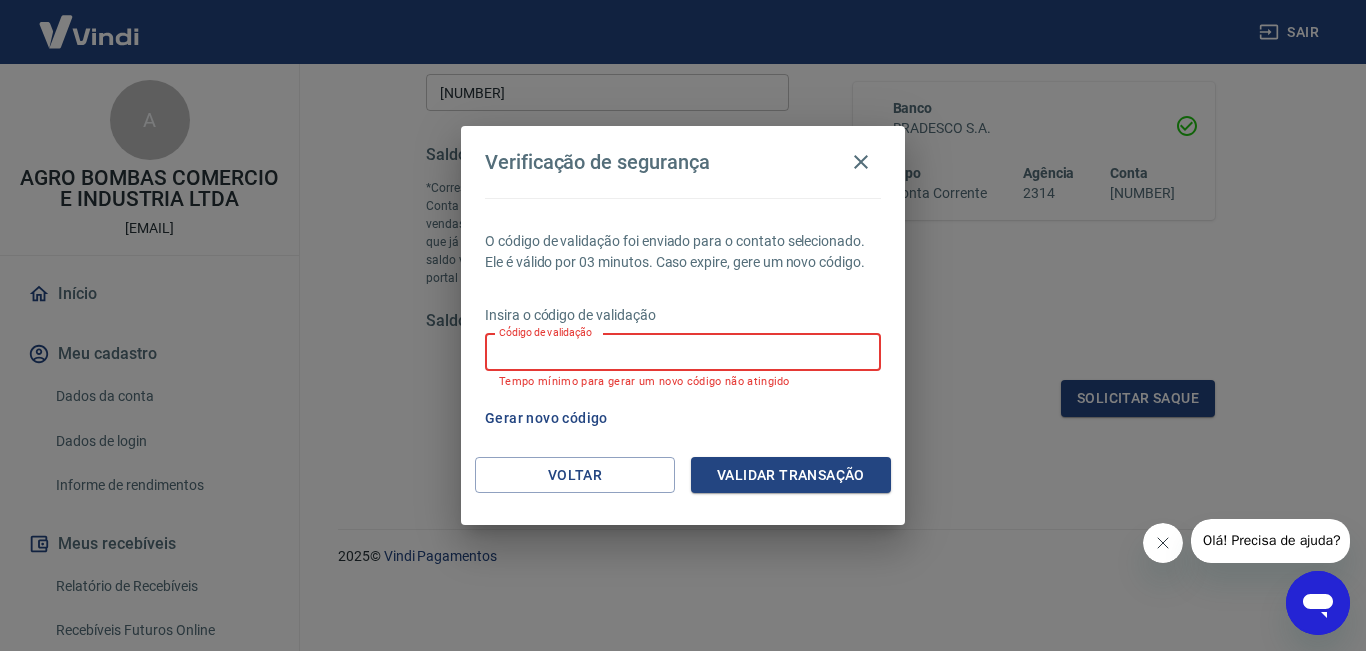 click on "Código de validação" at bounding box center (683, 352) 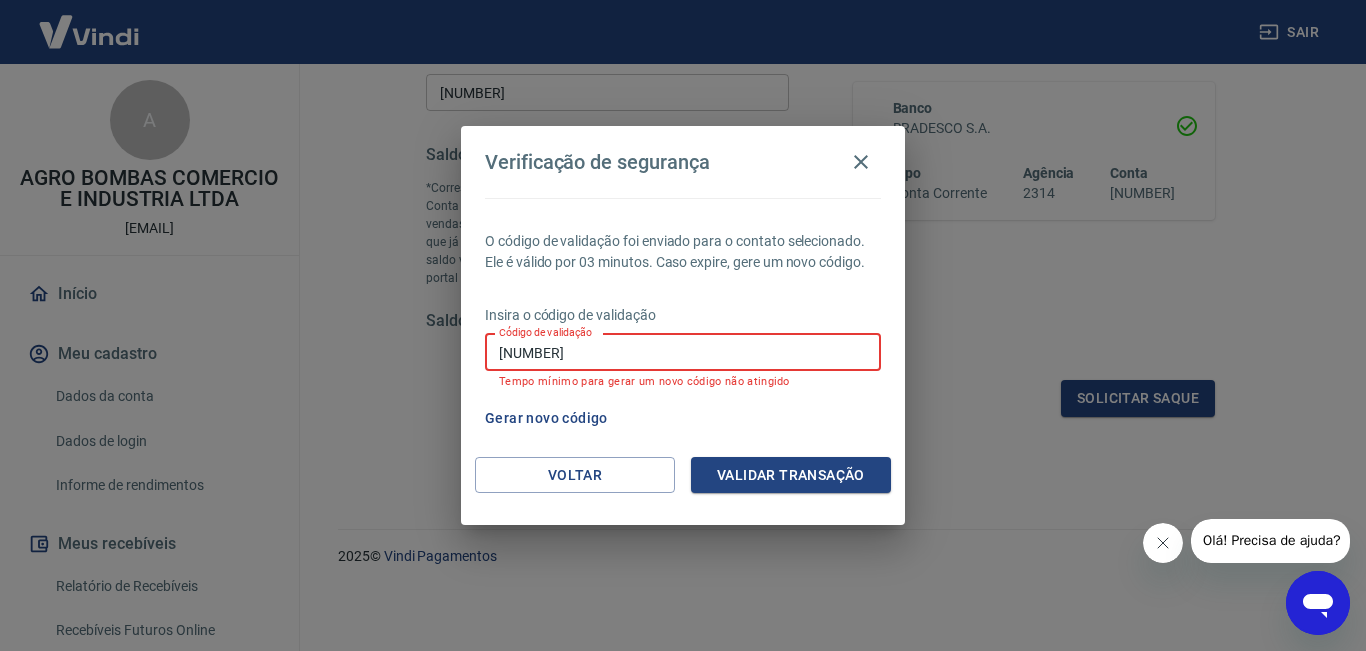 click on "65302" at bounding box center (683, 352) 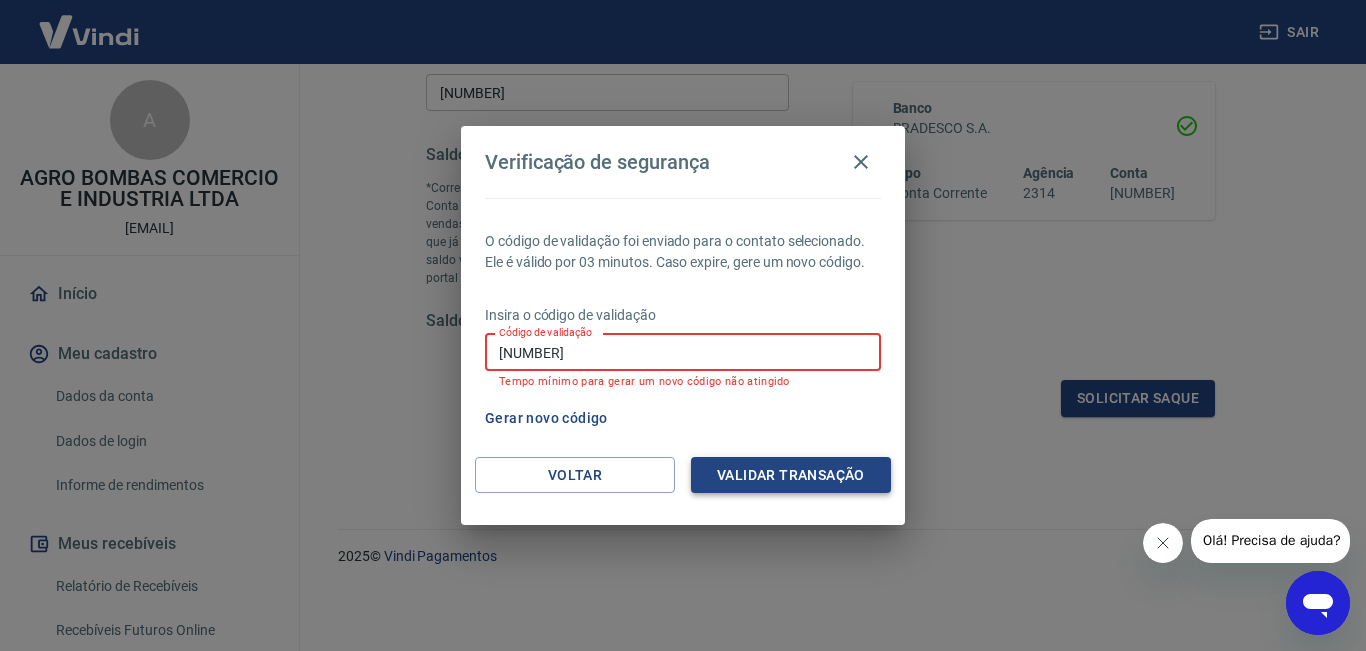 type on "653026" 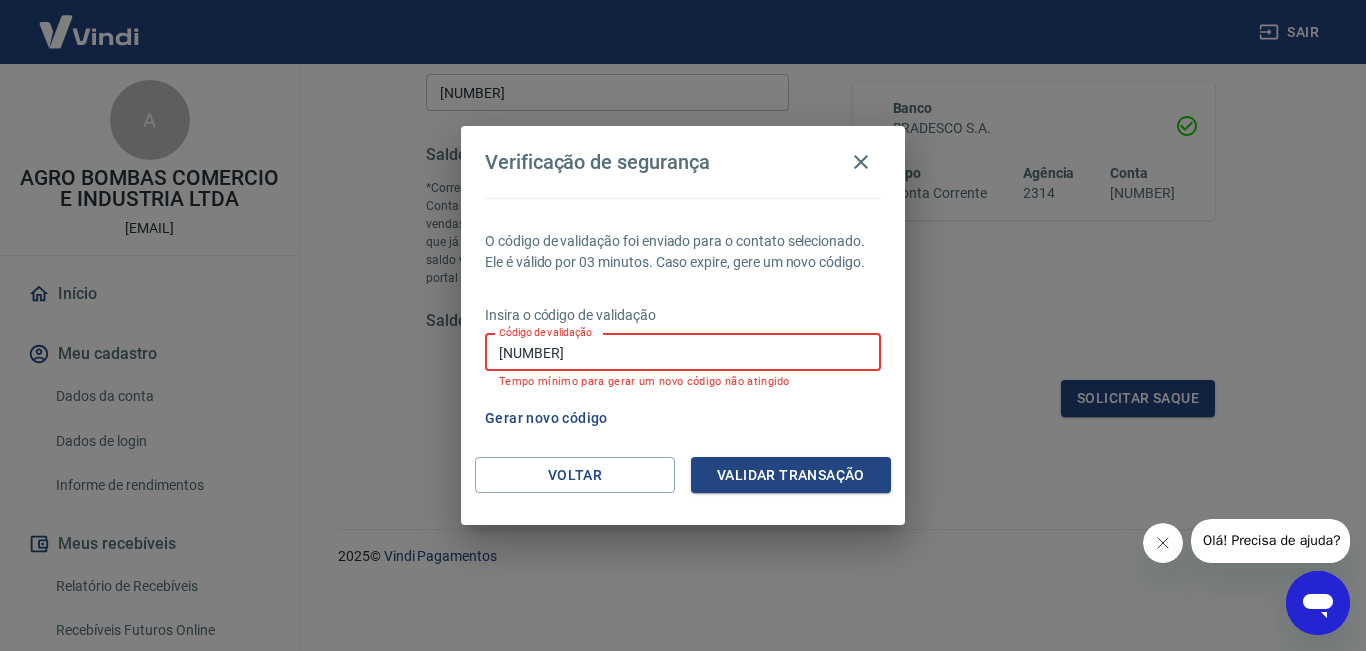click on "Validar transação" at bounding box center (791, 475) 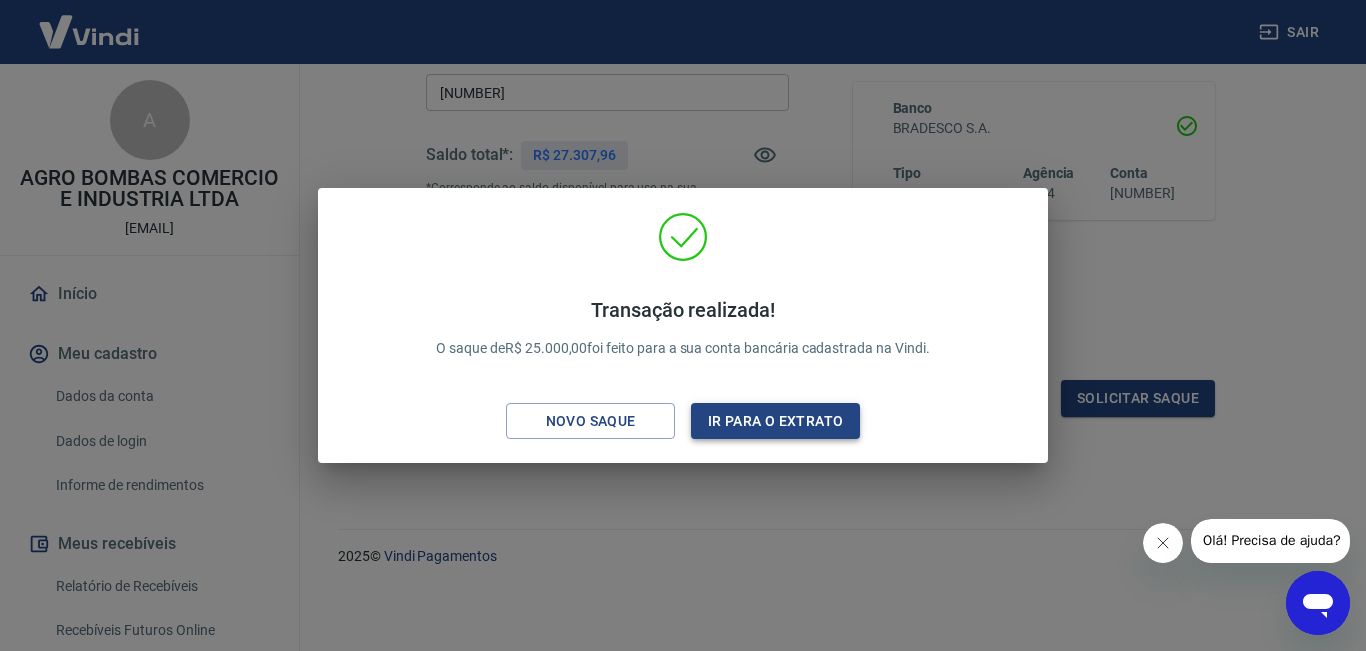 click on "Ir para o extrato" at bounding box center (775, 421) 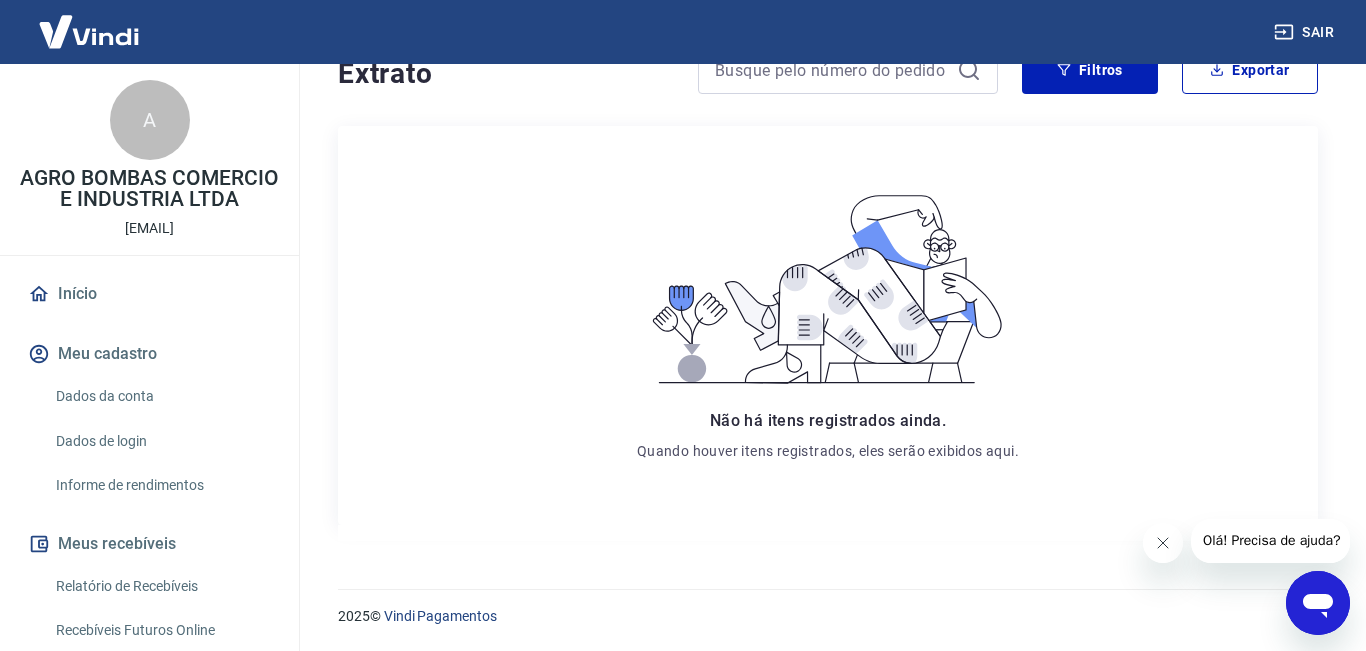 scroll, scrollTop: 0, scrollLeft: 0, axis: both 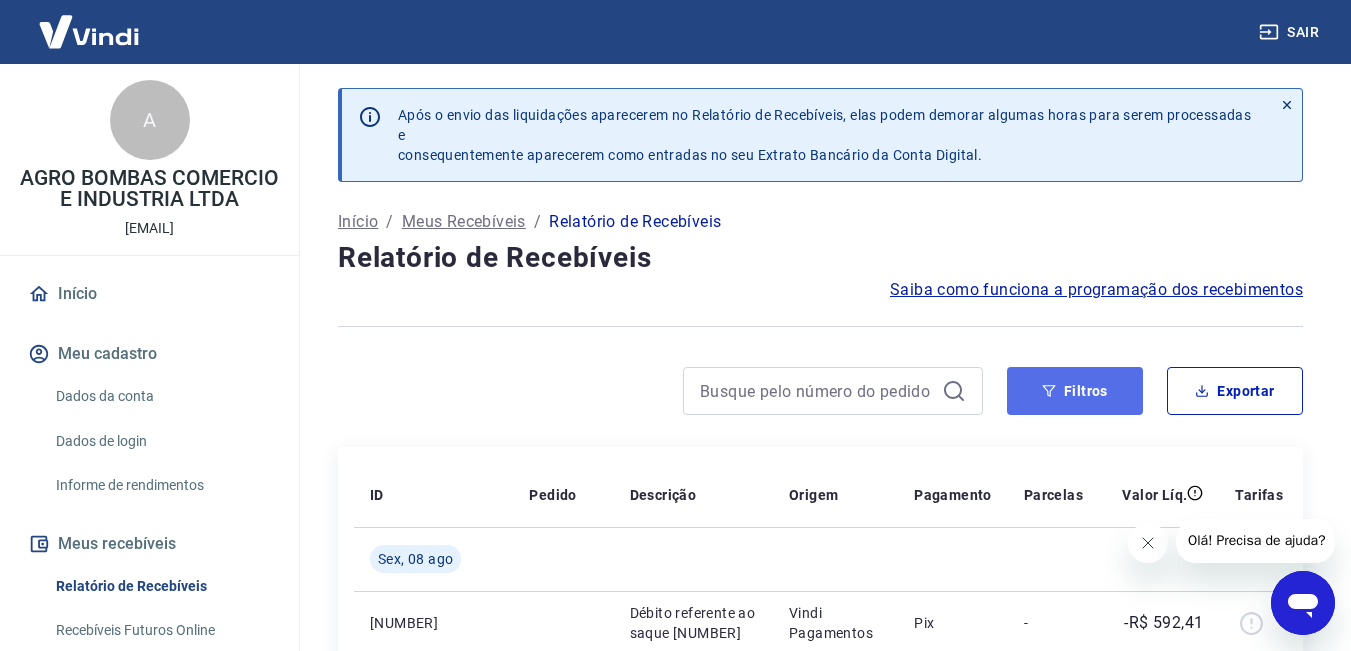 click on "Filtros" at bounding box center [1075, 391] 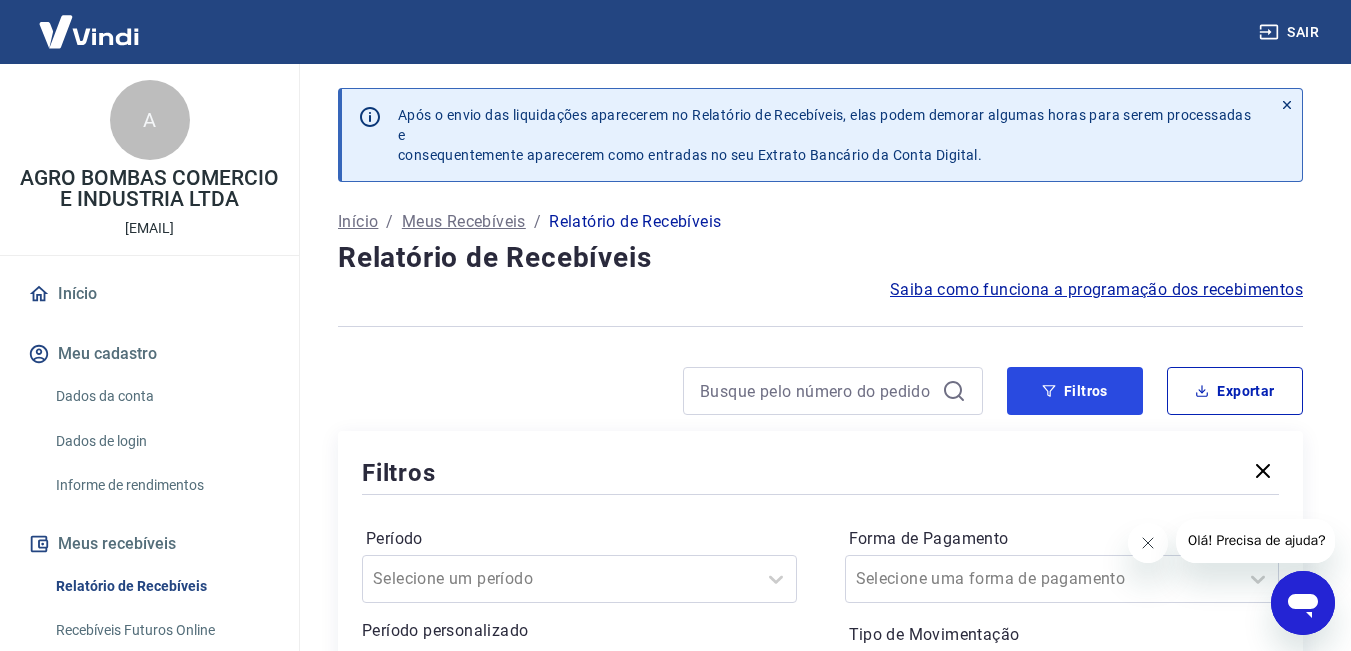 scroll, scrollTop: 333, scrollLeft: 0, axis: vertical 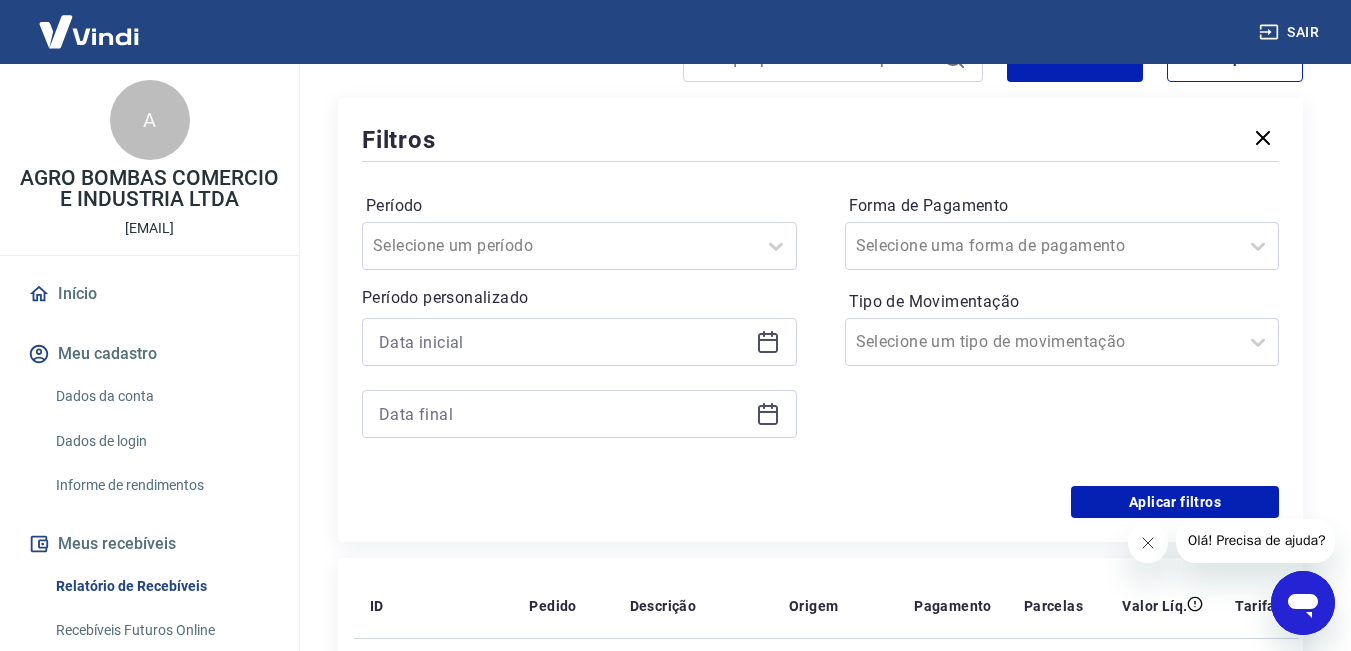 click 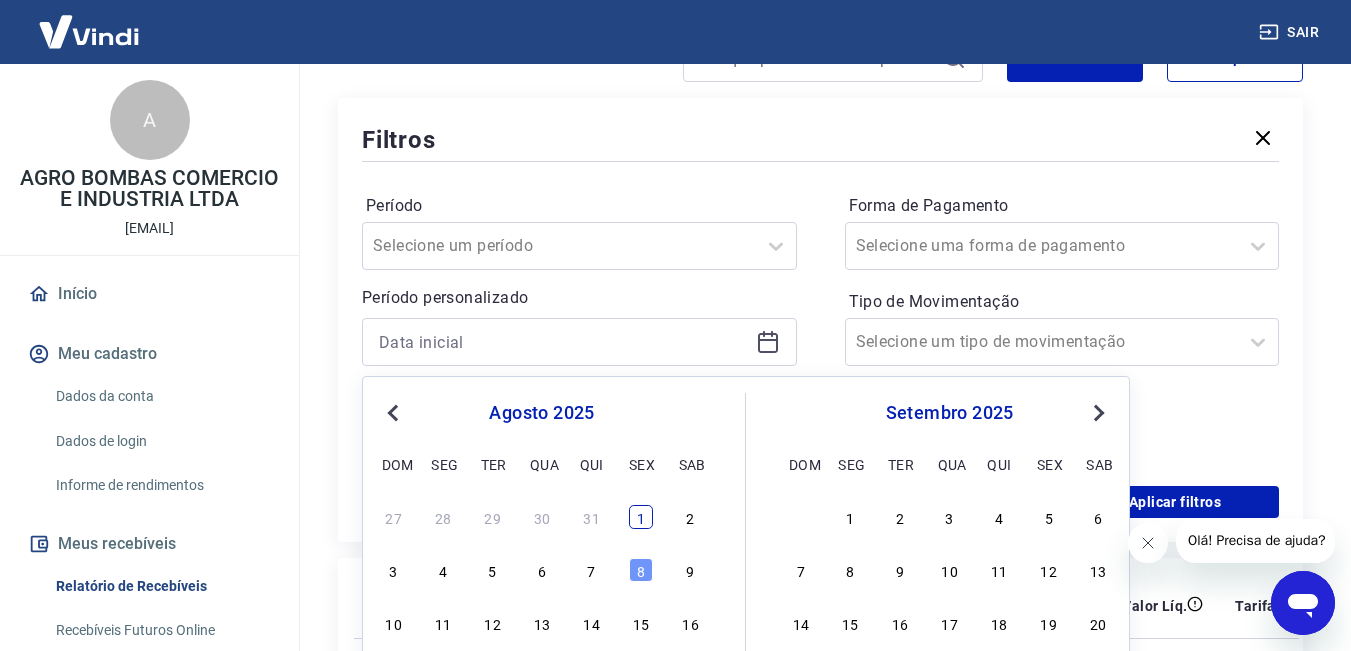 click on "1" at bounding box center [641, 517] 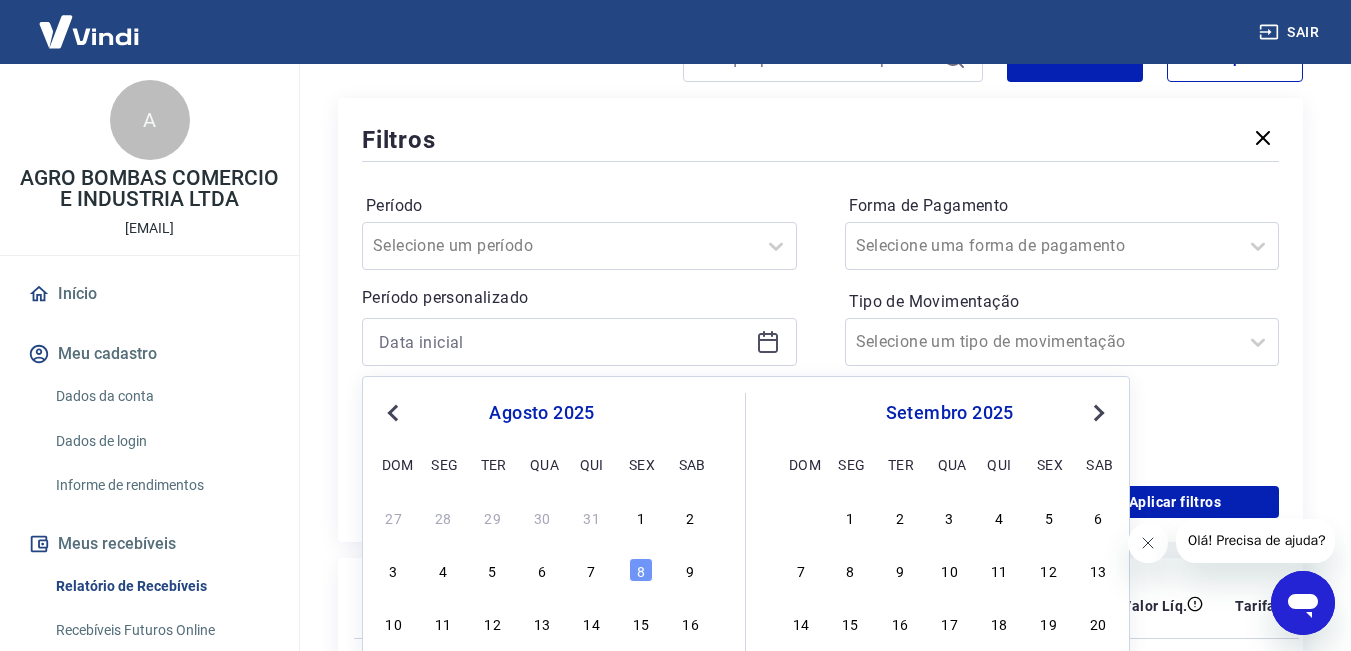 type on "01/08/2025" 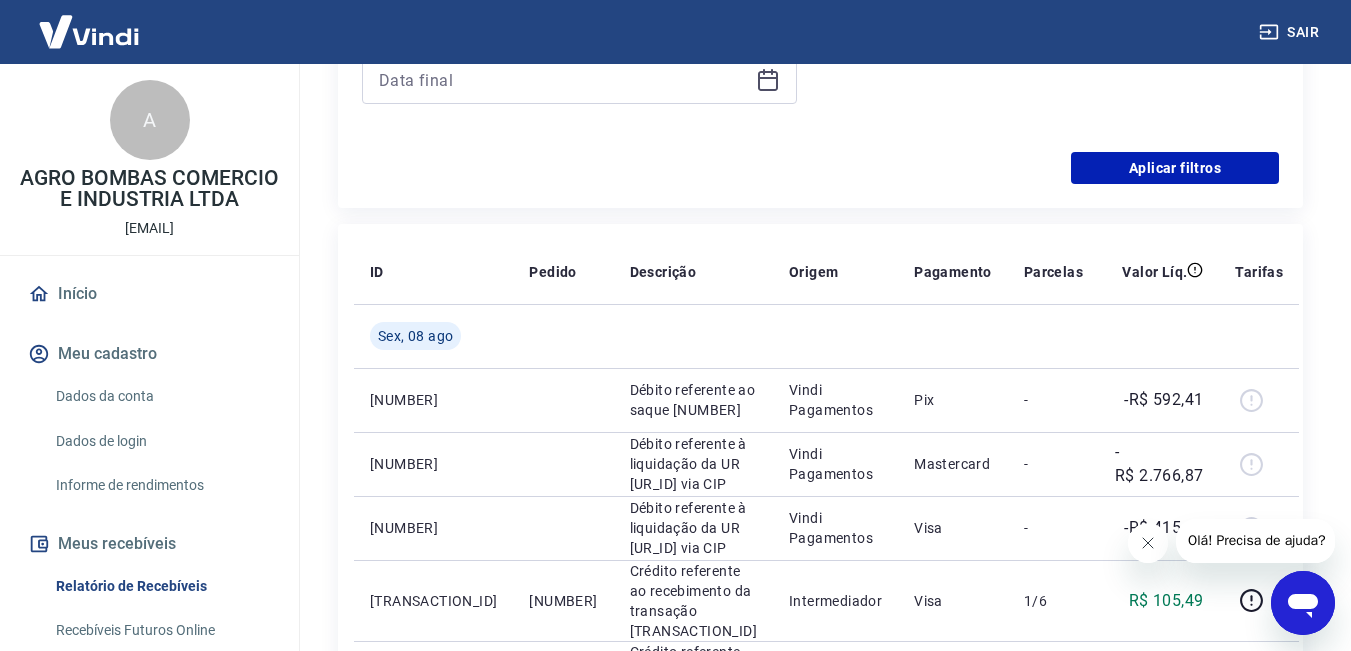 scroll, scrollTop: 333, scrollLeft: 0, axis: vertical 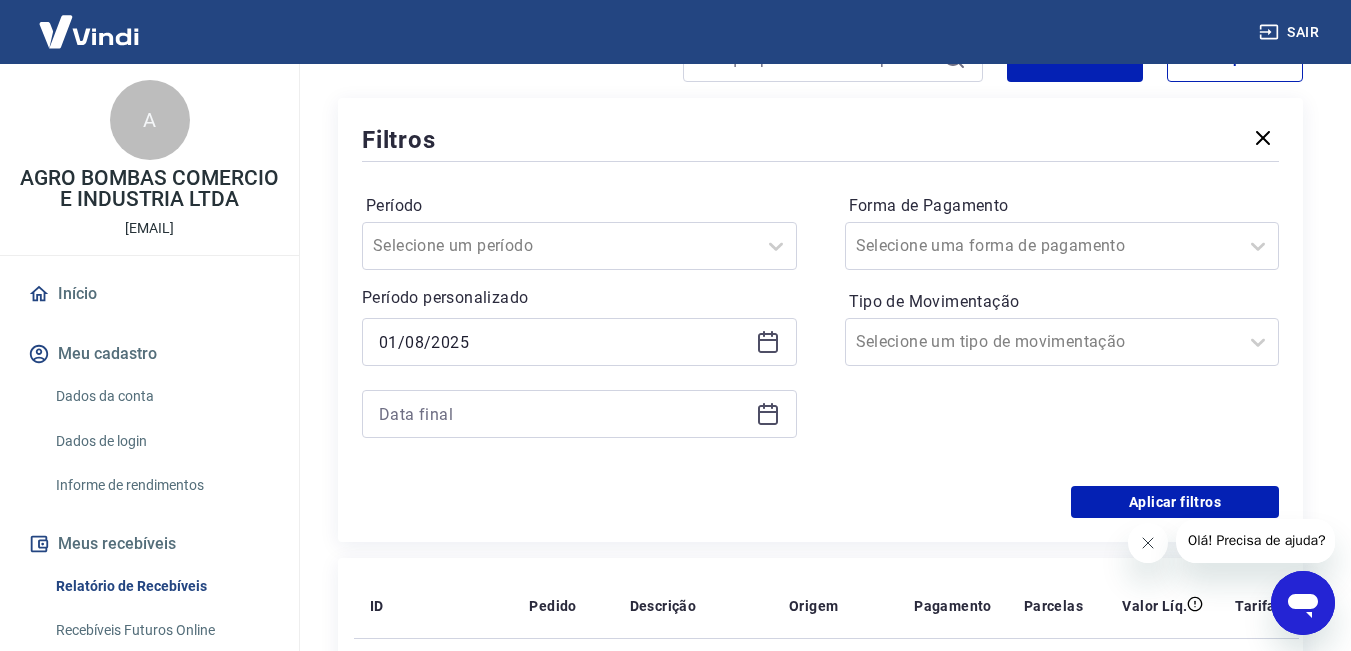 click 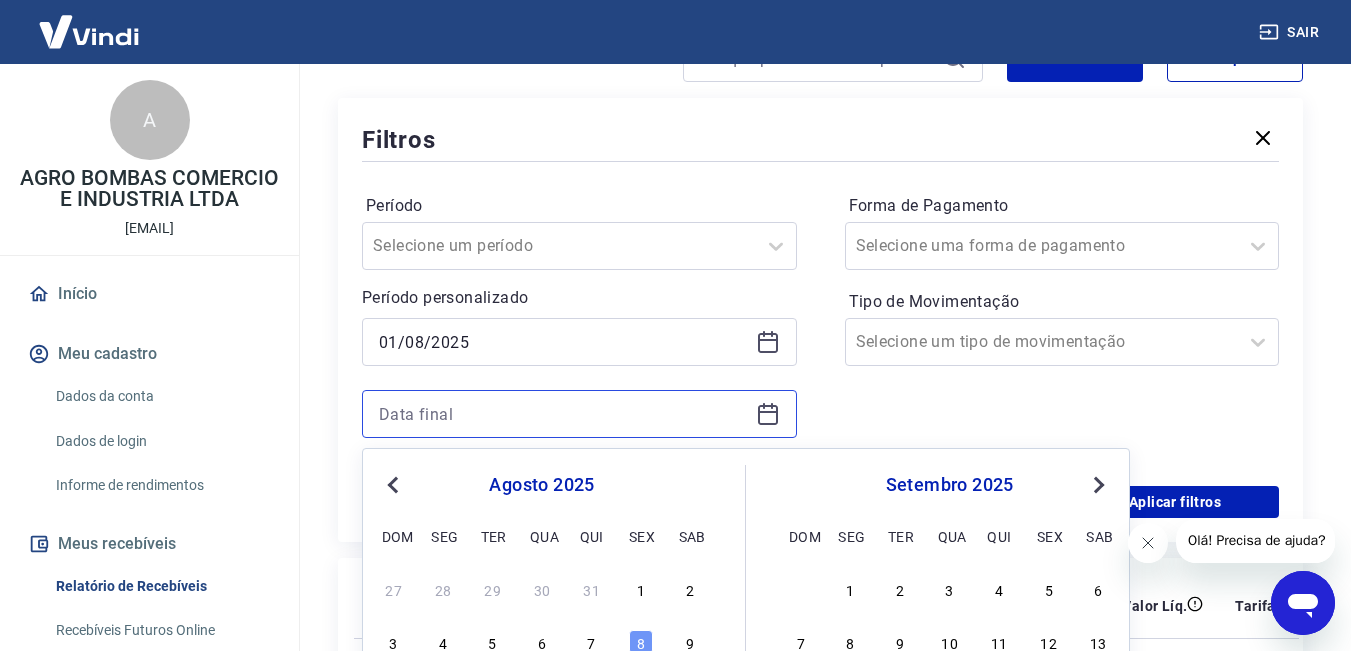 scroll, scrollTop: 667, scrollLeft: 0, axis: vertical 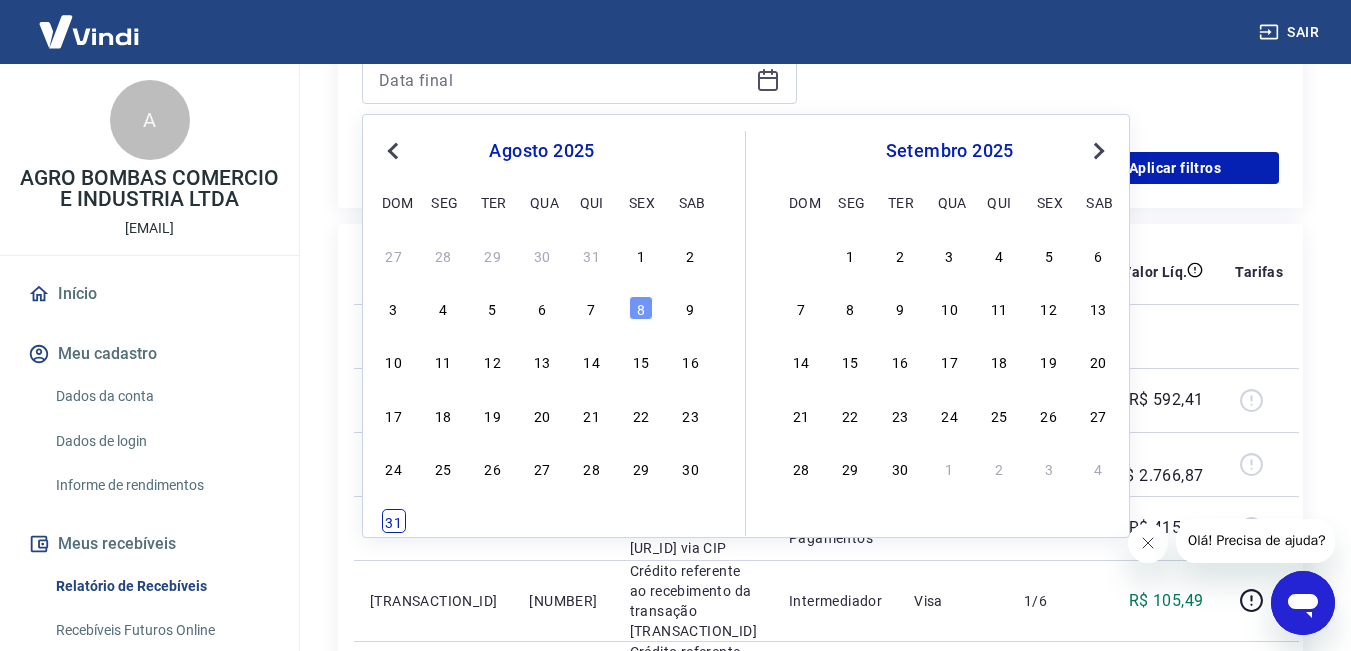 click on "31" at bounding box center [394, 521] 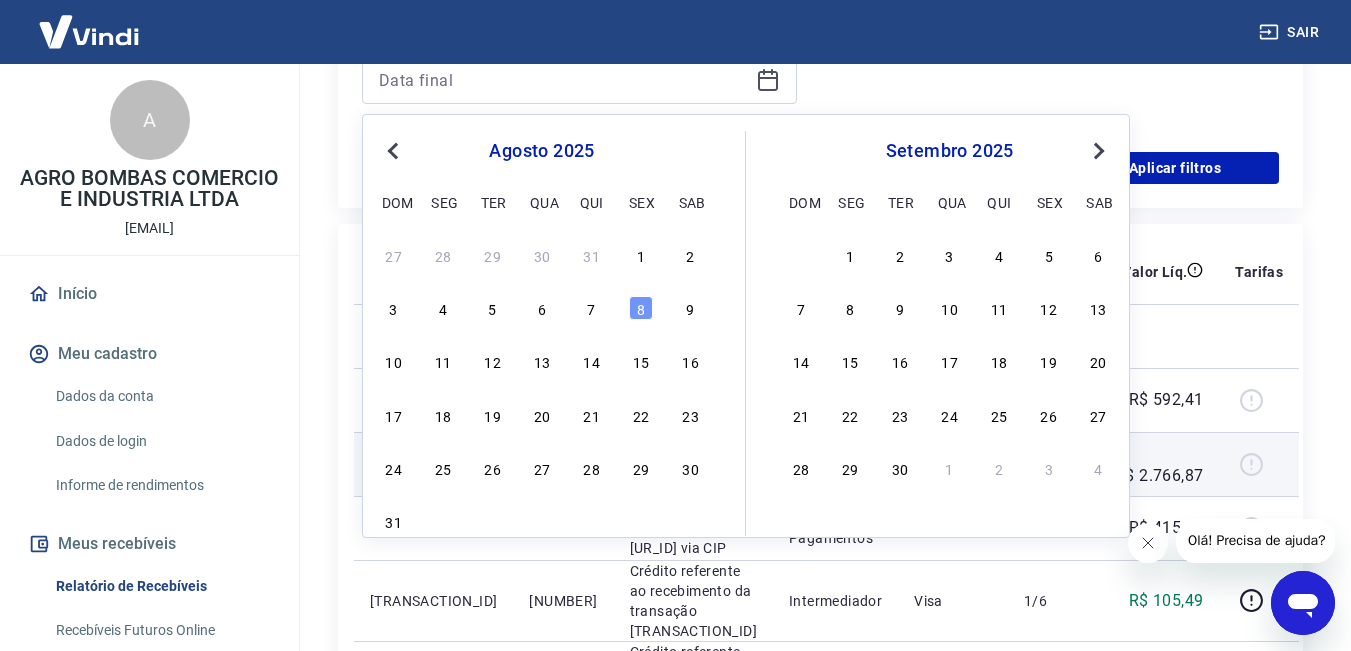 type on "31/08/2025" 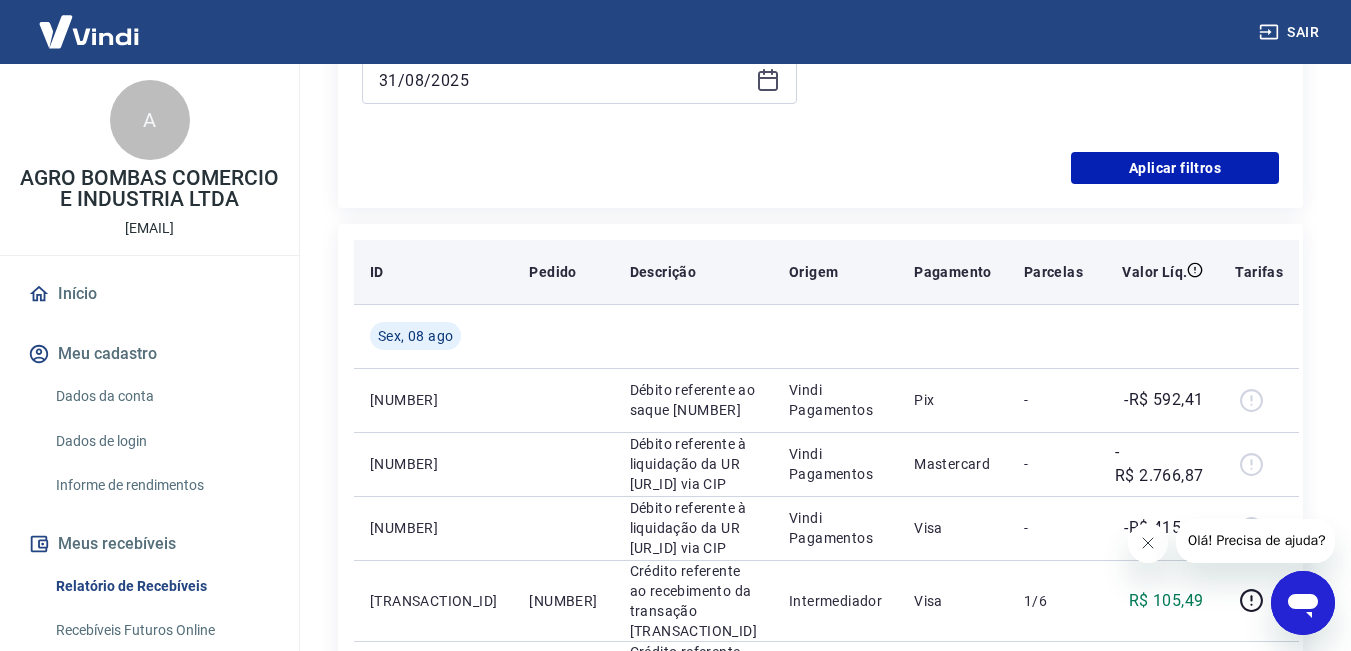 scroll, scrollTop: 333, scrollLeft: 0, axis: vertical 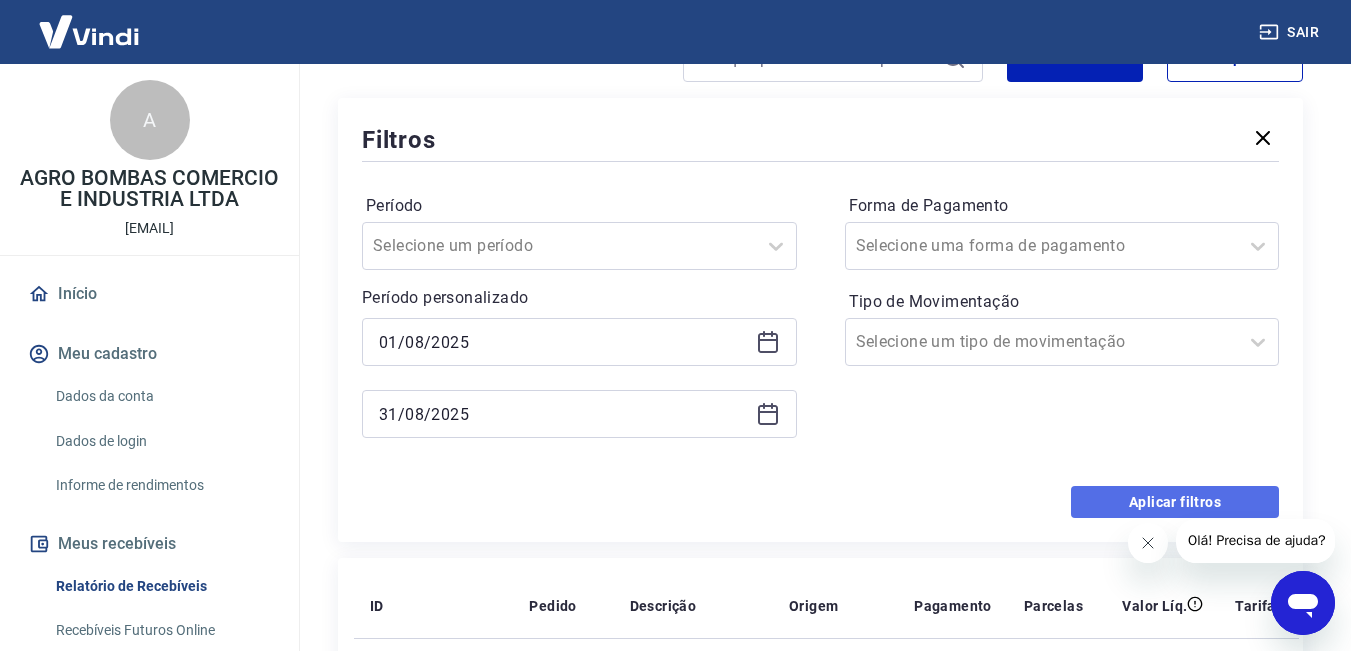 click on "Aplicar filtros" at bounding box center (1175, 502) 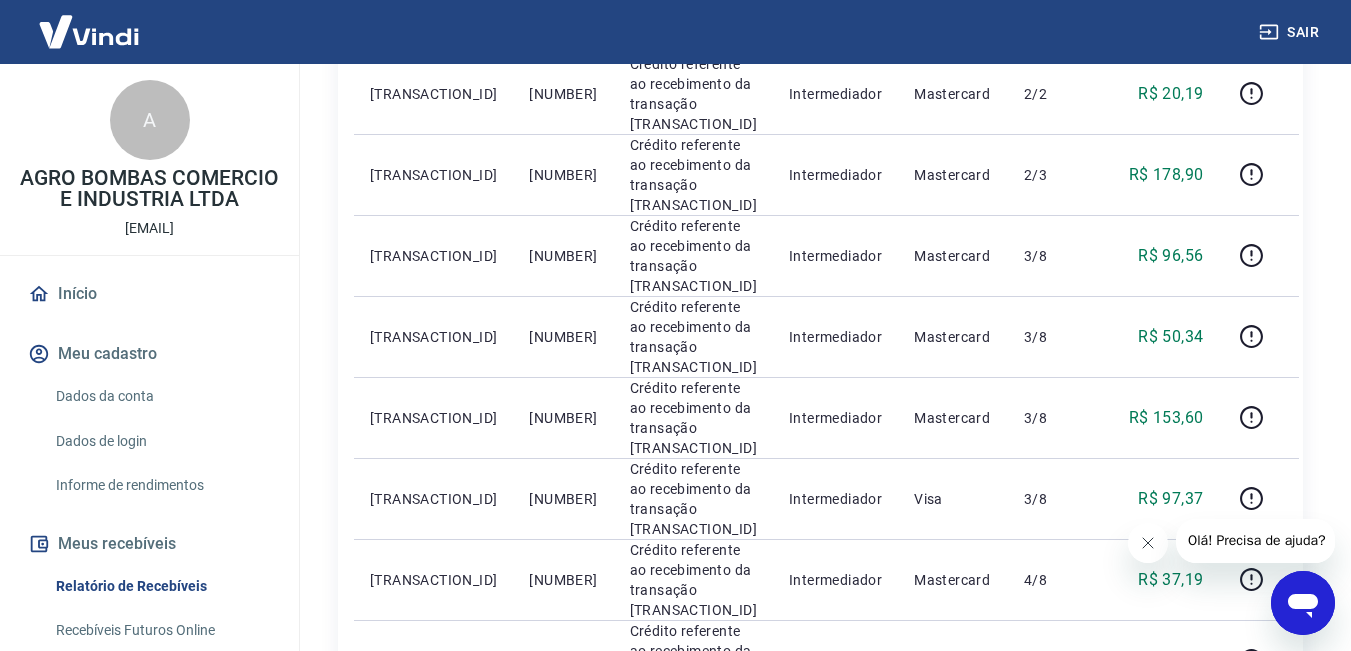 scroll, scrollTop: 216, scrollLeft: 0, axis: vertical 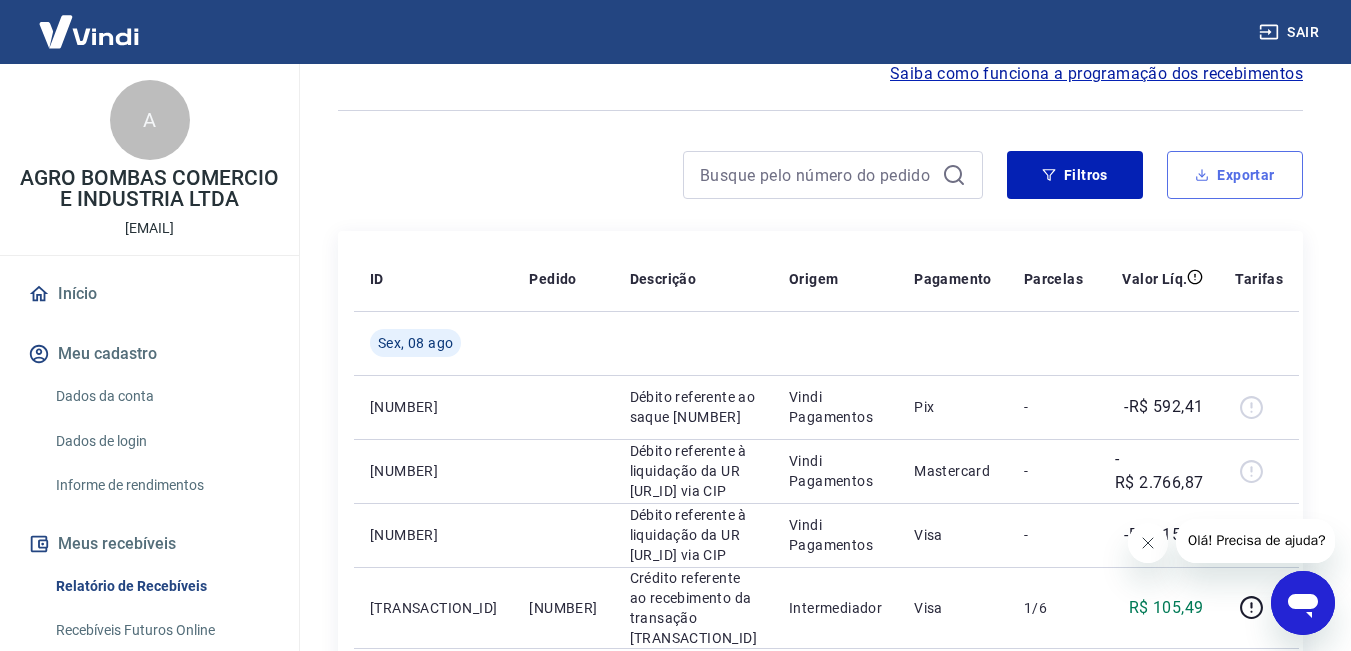 click on "Exportar" at bounding box center [1235, 175] 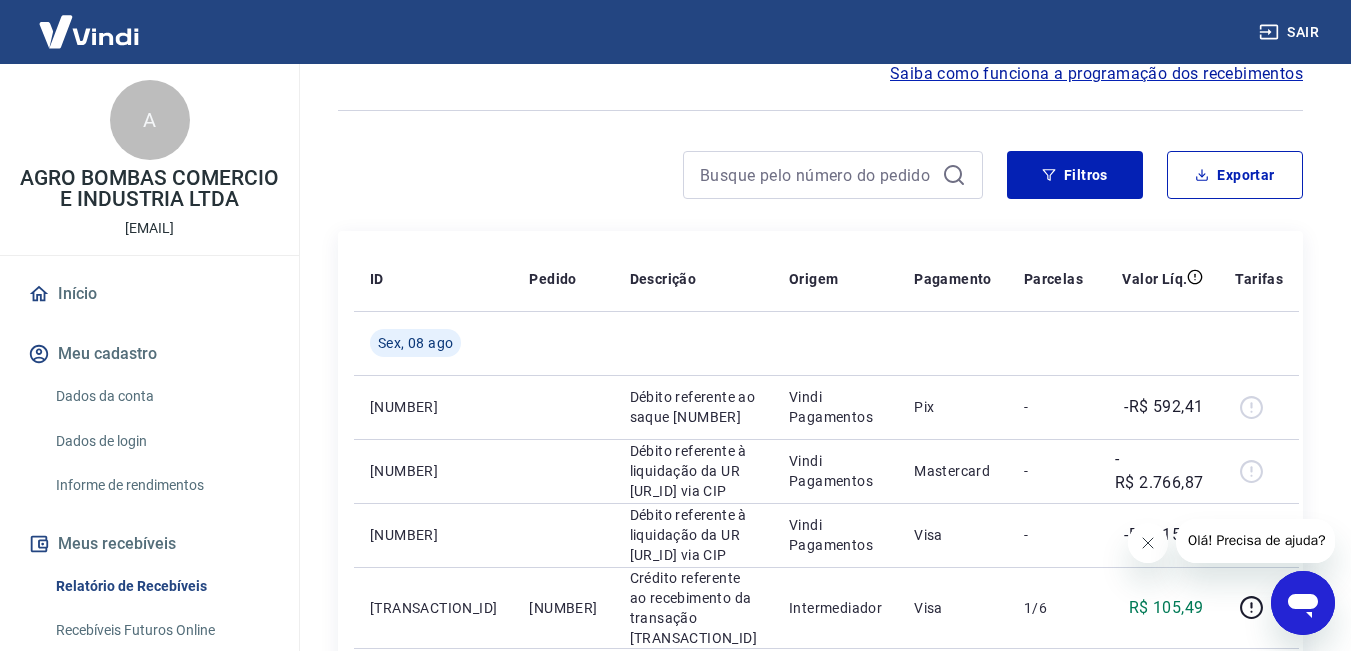 type on "01/08/2025" 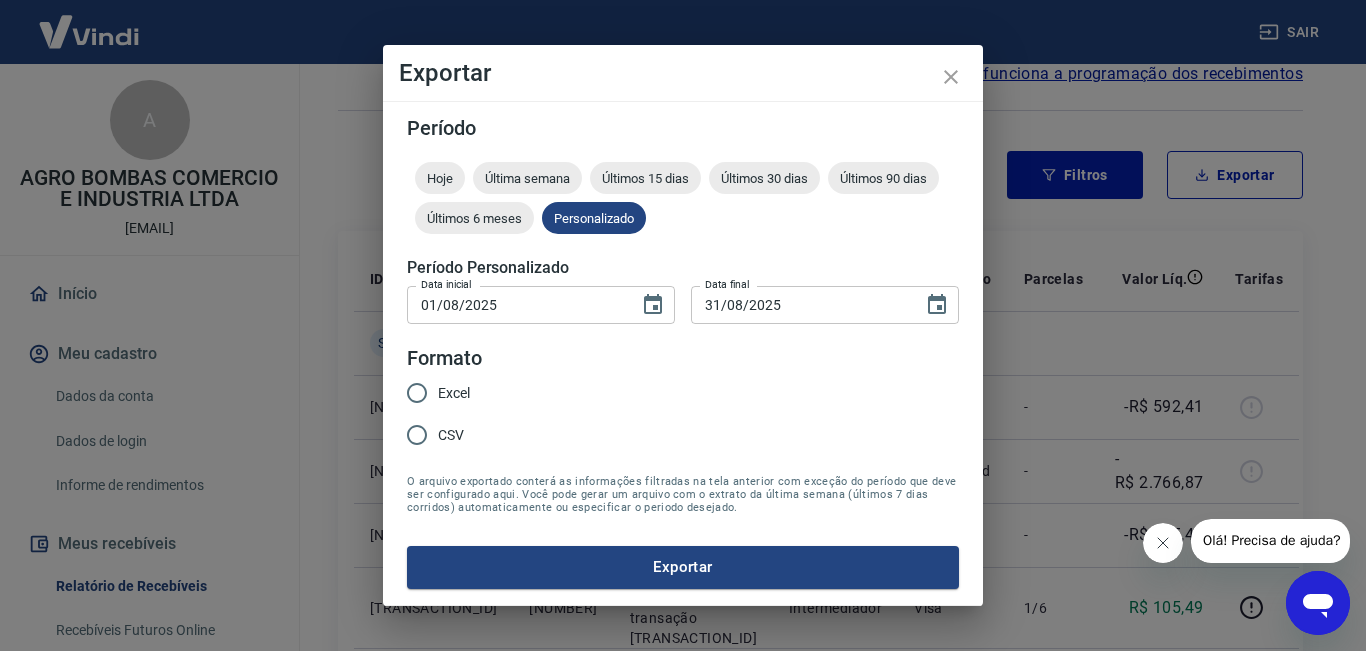 click on "Excel" at bounding box center (417, 393) 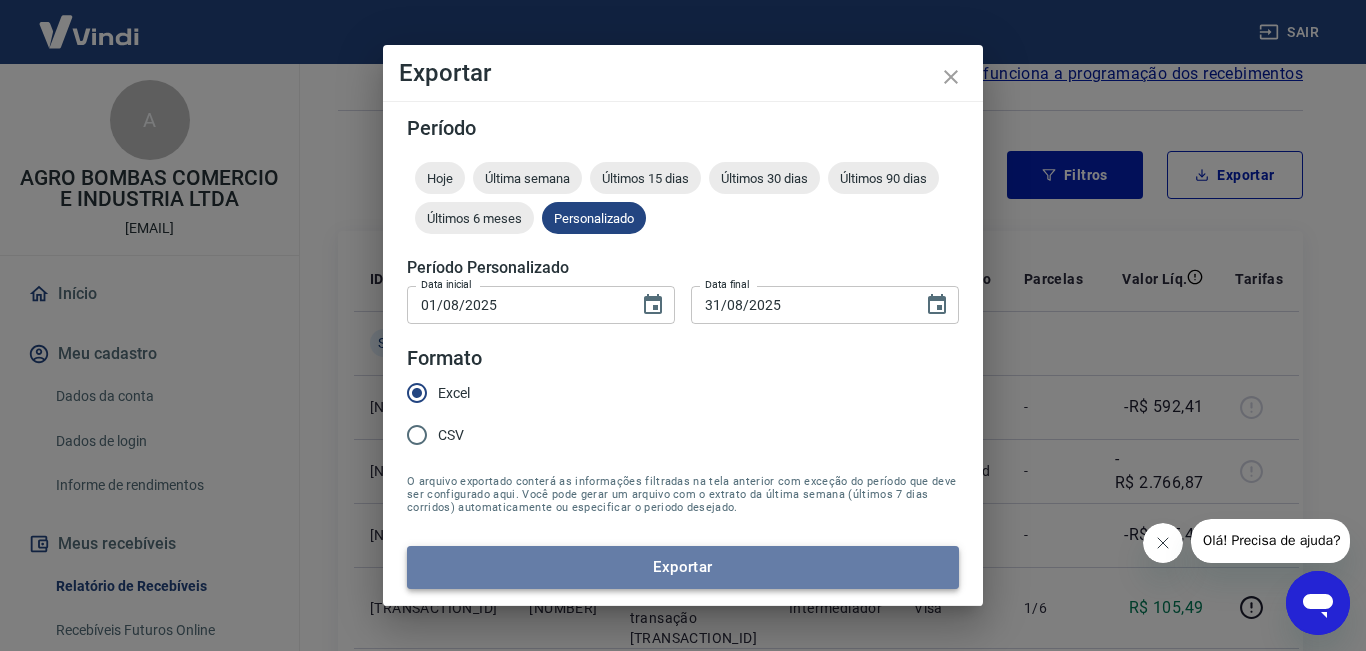 click on "Exportar" at bounding box center [683, 567] 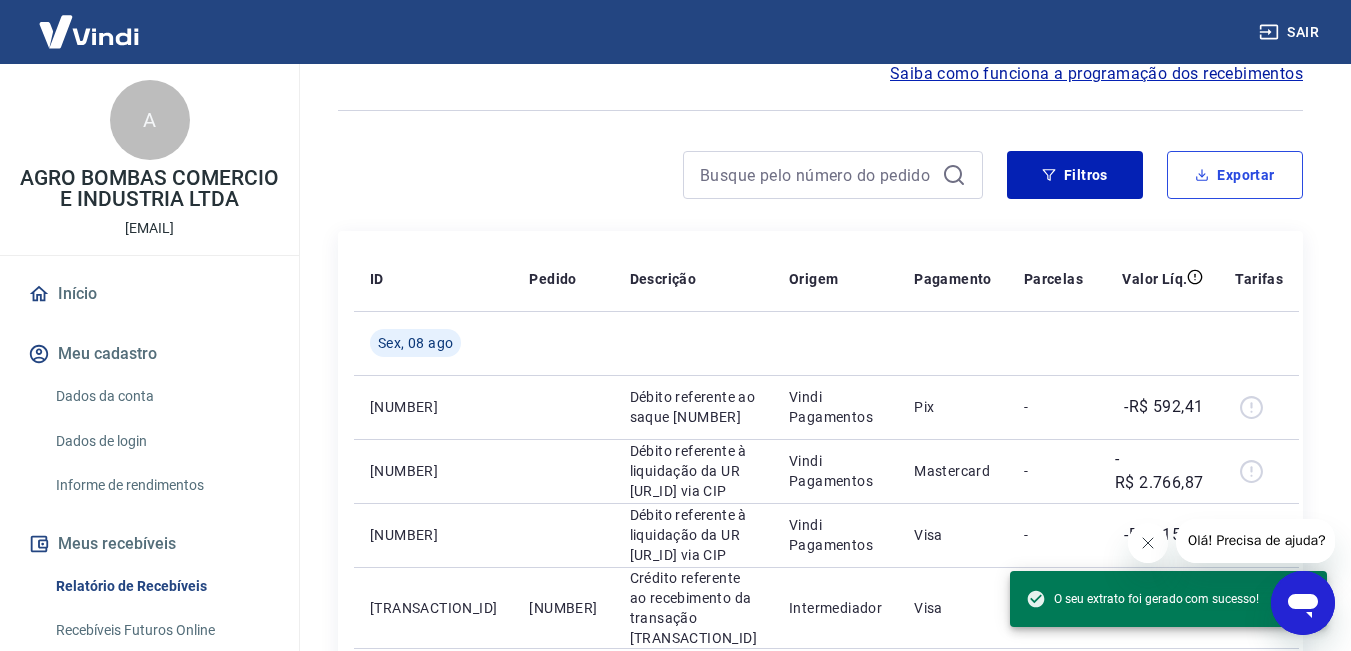 scroll, scrollTop: 0, scrollLeft: 0, axis: both 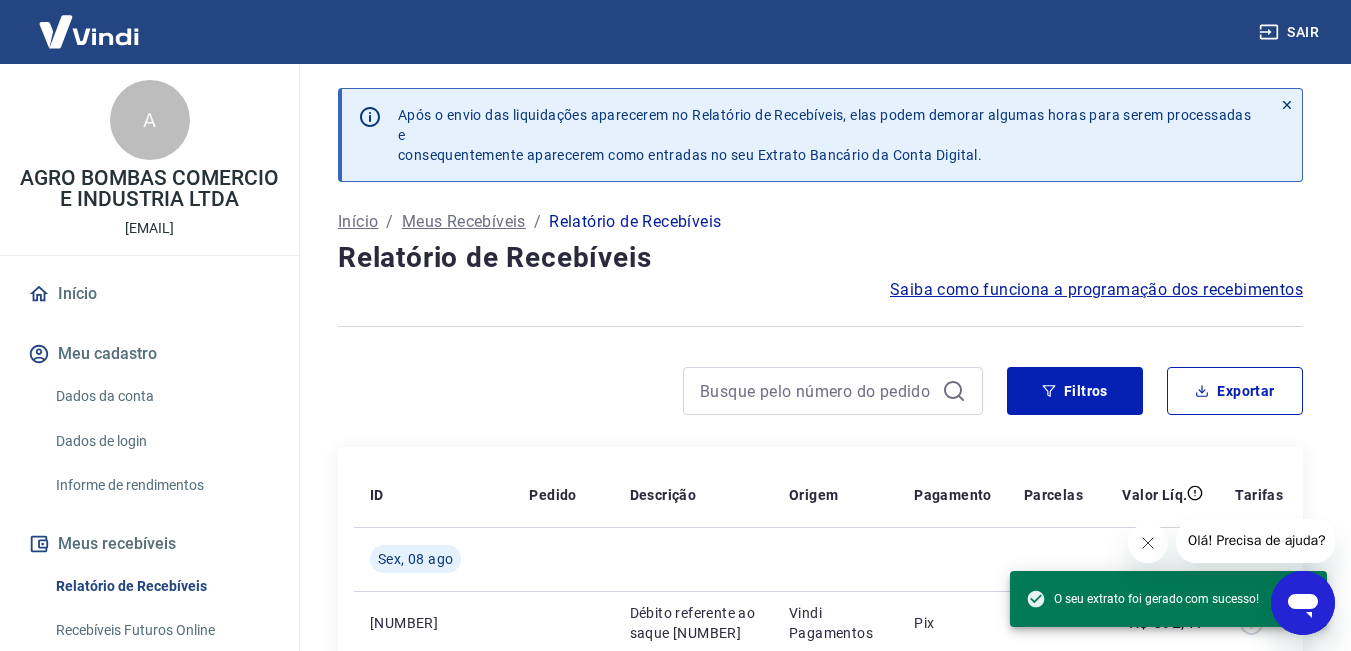 click on "Início / Meus Recebíveis / Relatório de Recebíveis" at bounding box center [820, 222] 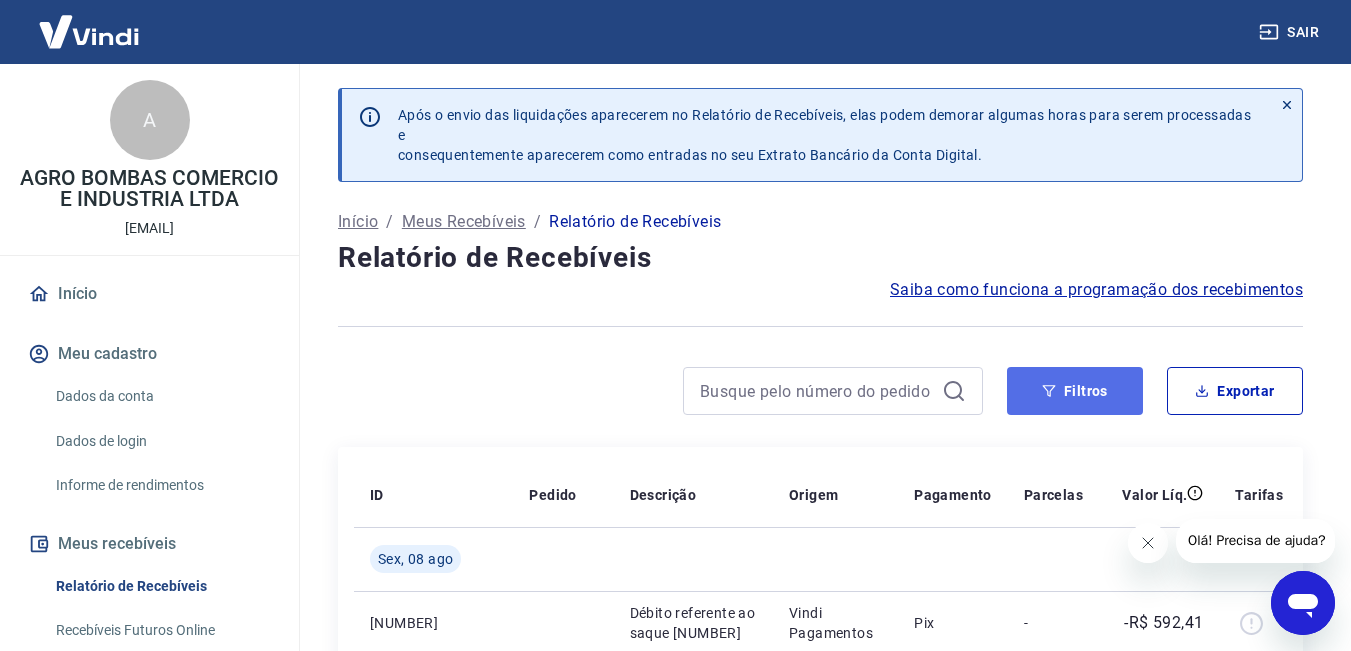 click 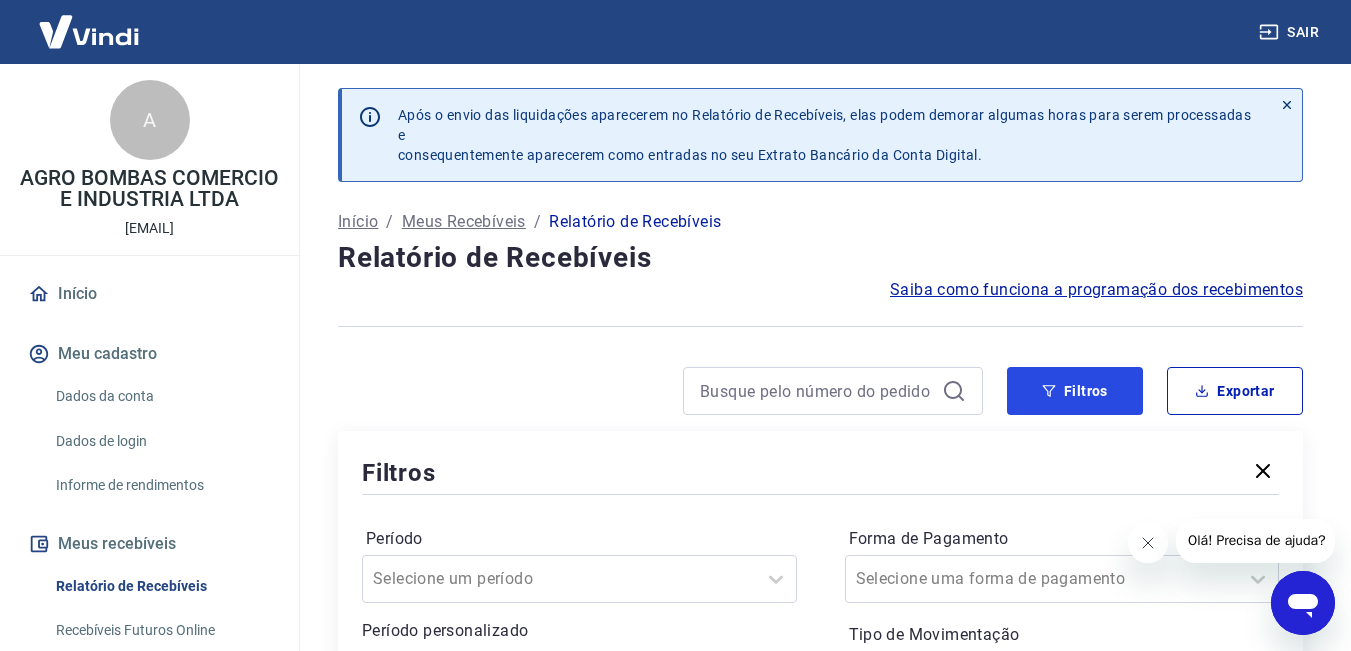 scroll, scrollTop: 333, scrollLeft: 0, axis: vertical 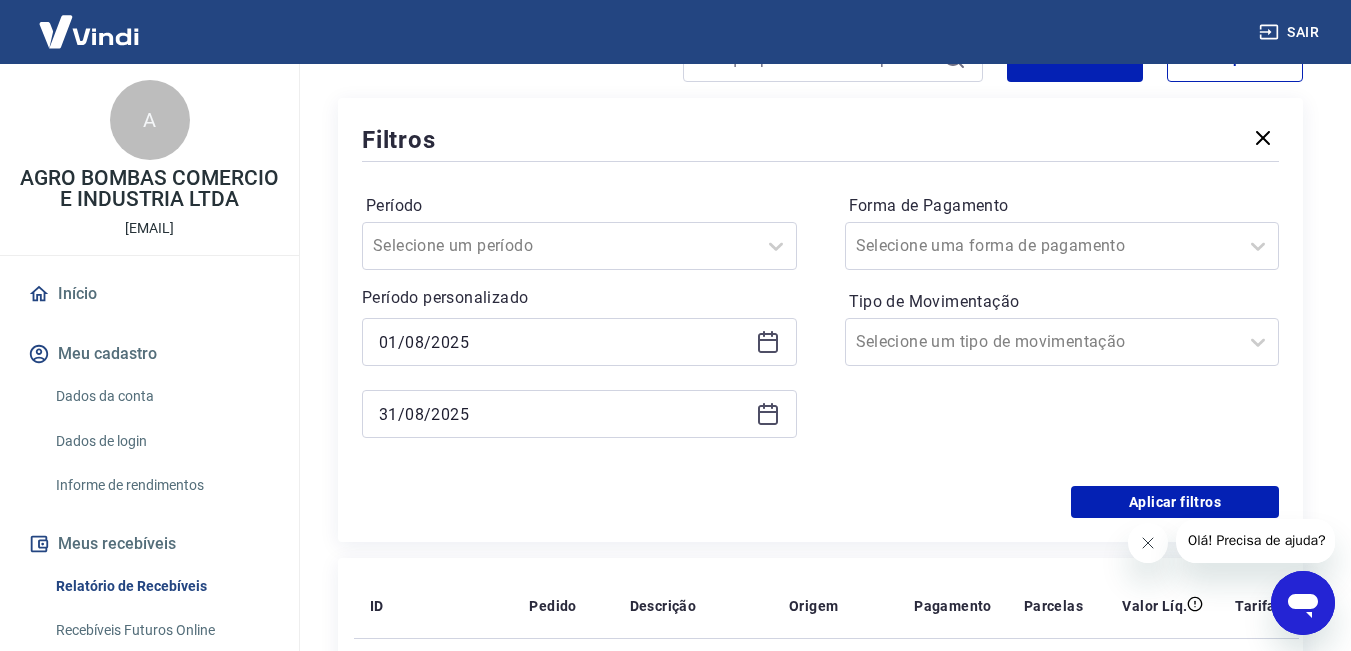 click 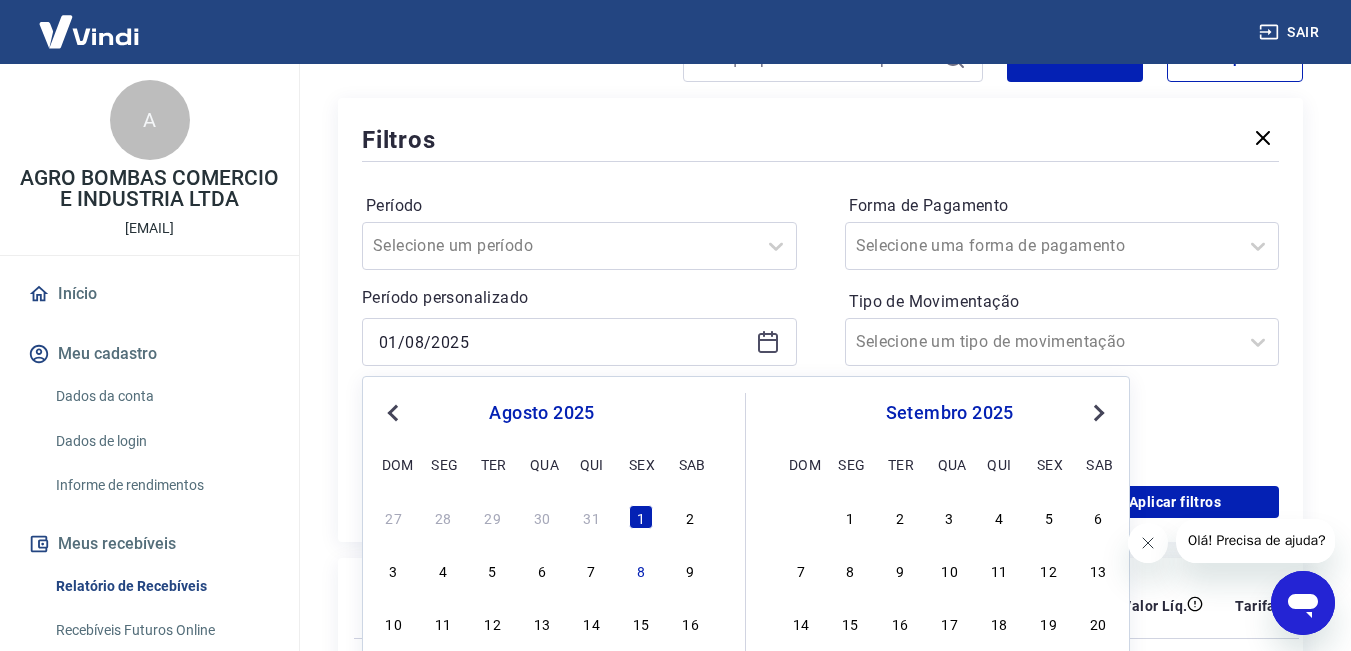 click on "Previous Month" at bounding box center [393, 413] 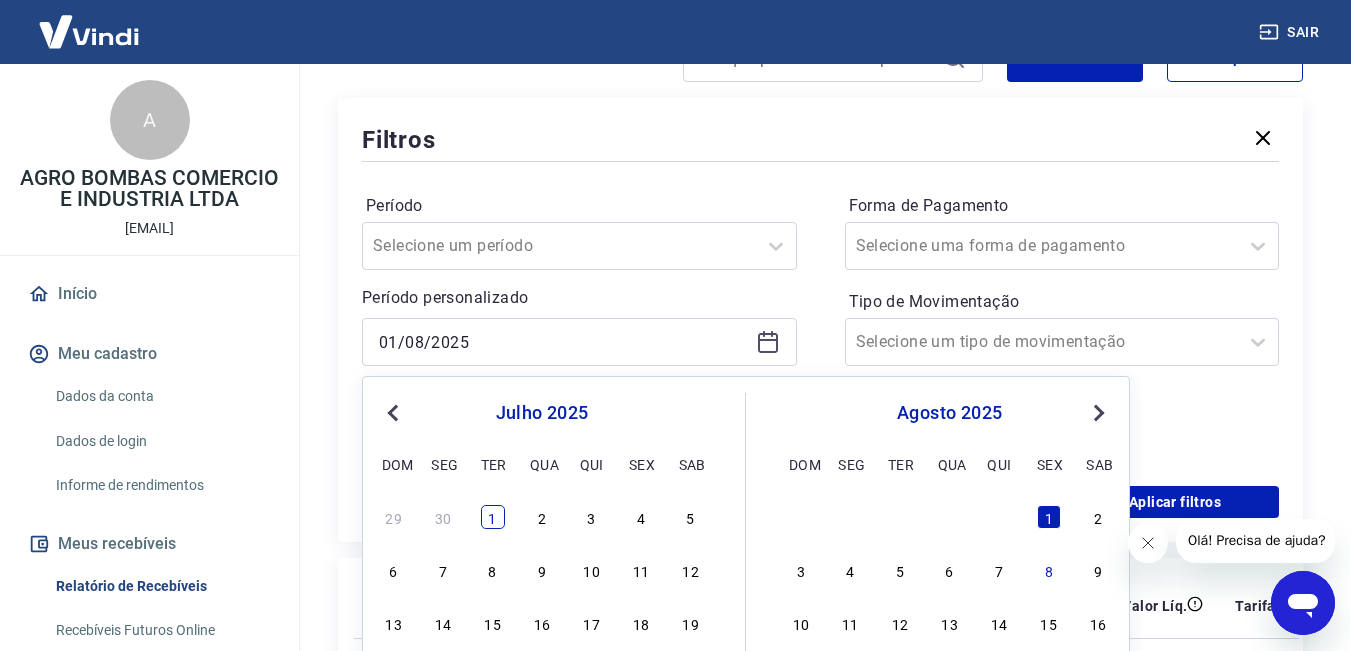 click on "1" at bounding box center [493, 517] 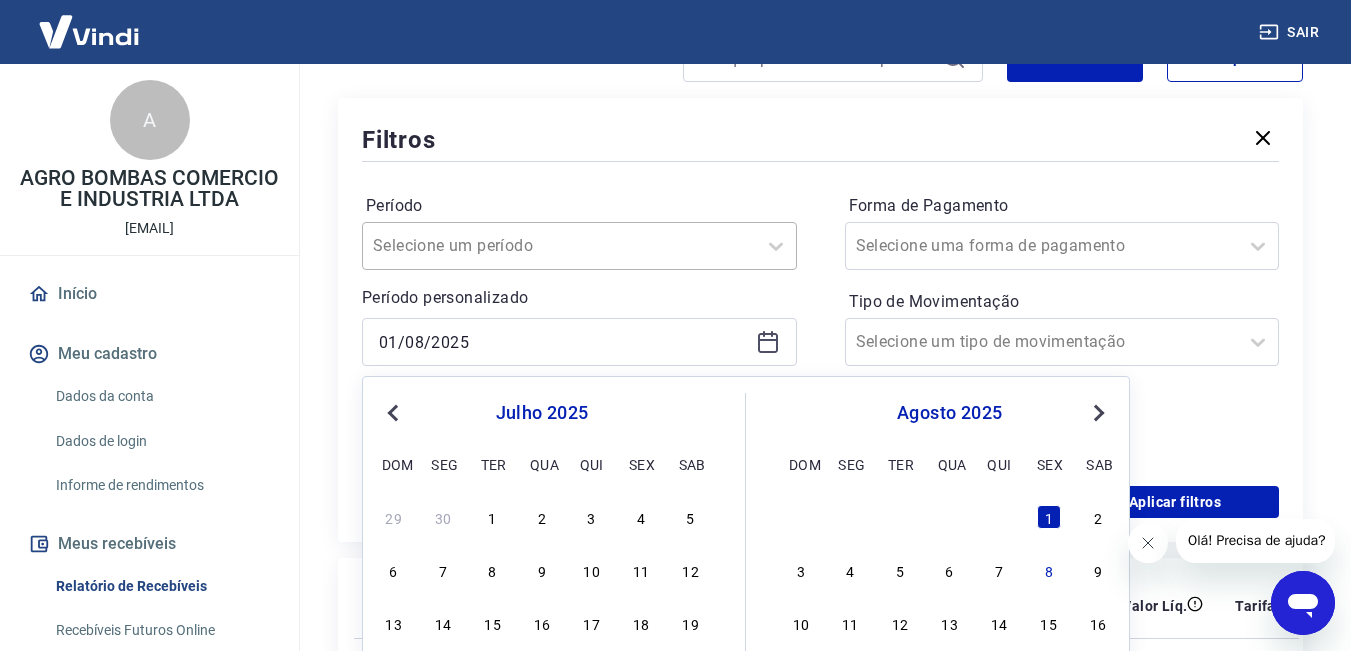 type on "01/07/2025" 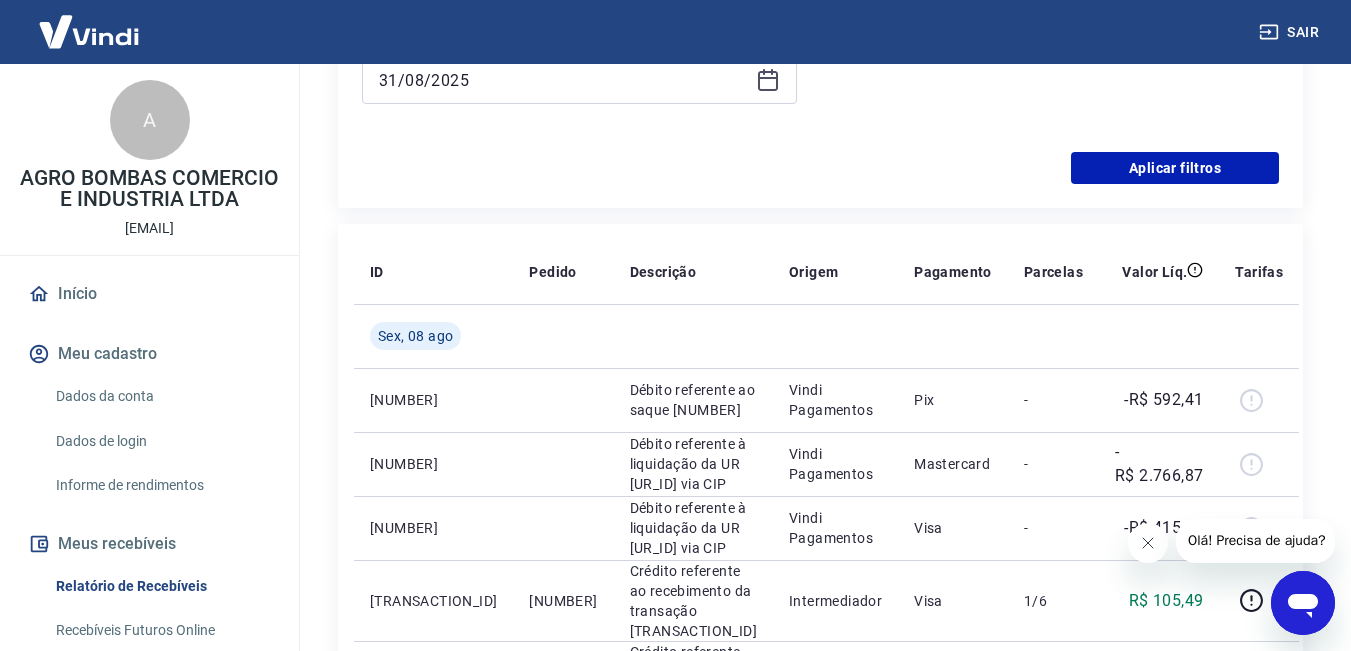 scroll, scrollTop: 333, scrollLeft: 0, axis: vertical 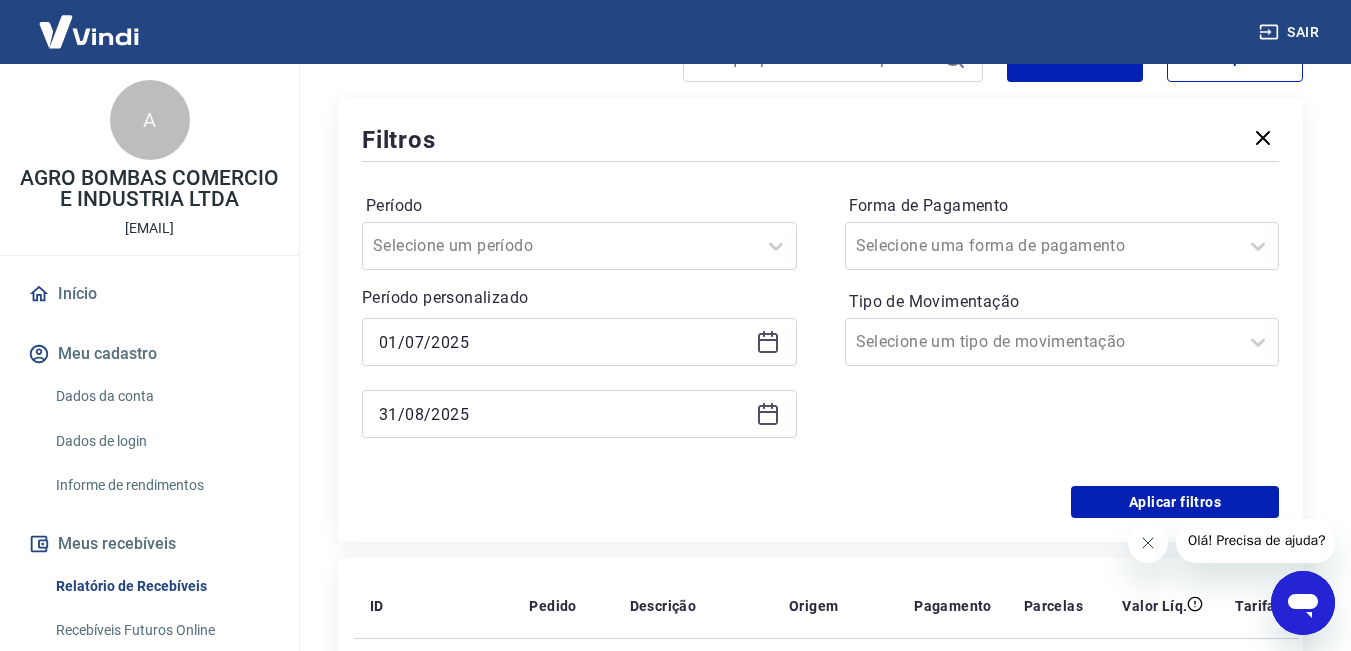 click 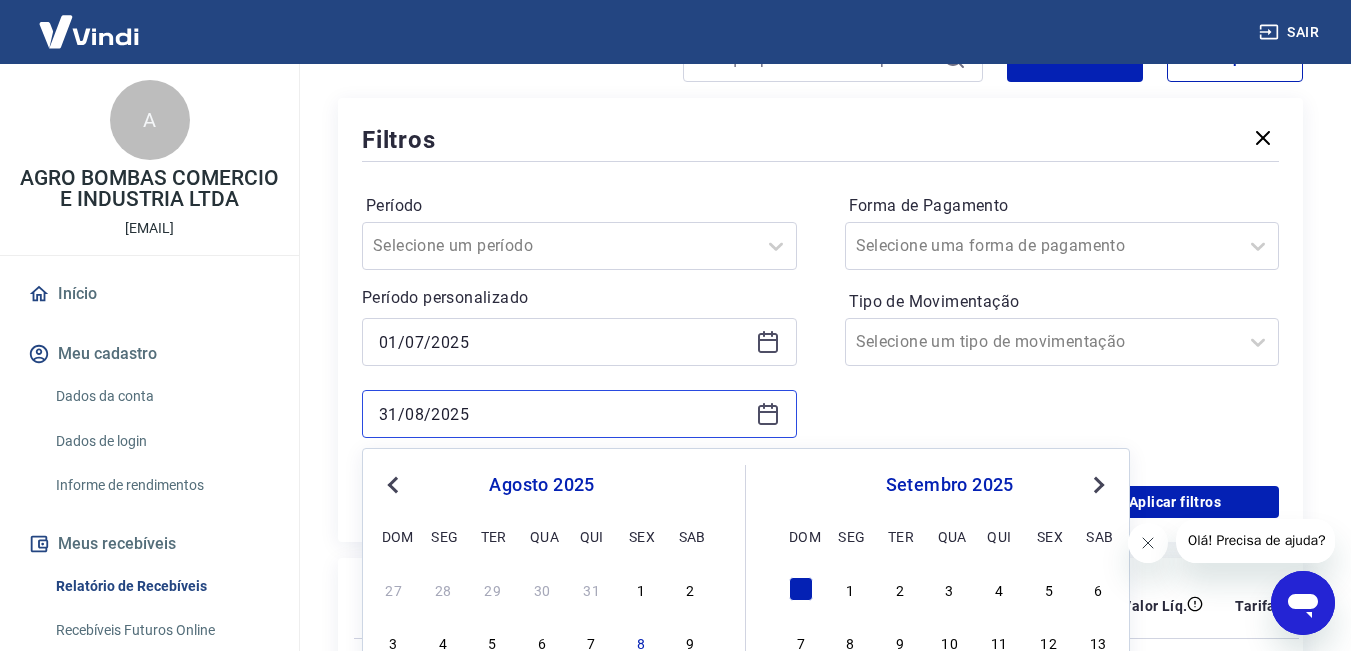 scroll, scrollTop: 667, scrollLeft: 0, axis: vertical 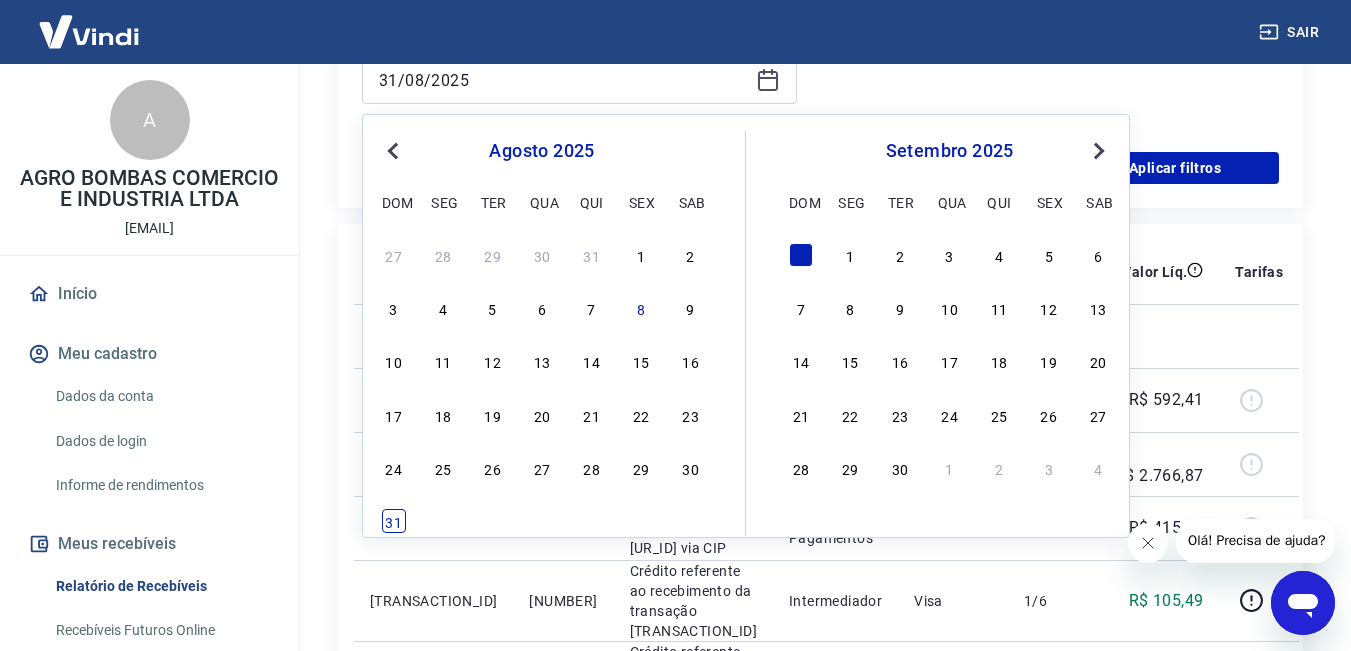 click on "31" at bounding box center (394, 521) 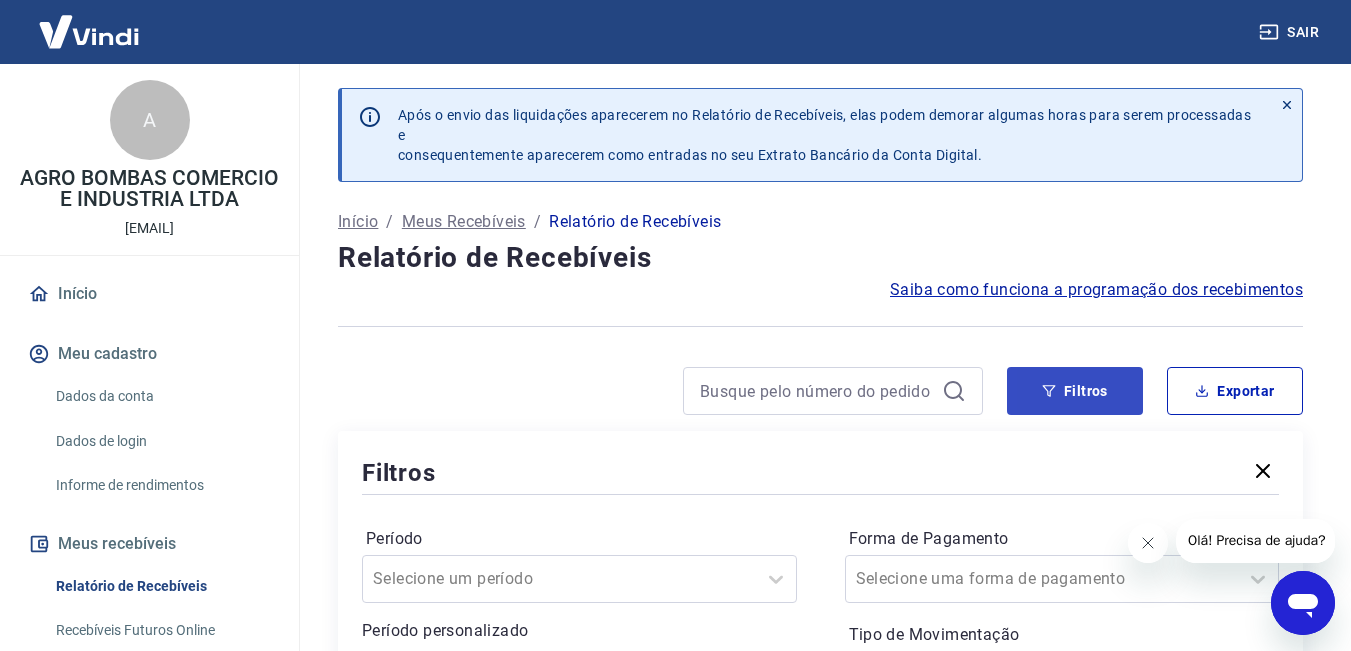 scroll, scrollTop: 333, scrollLeft: 0, axis: vertical 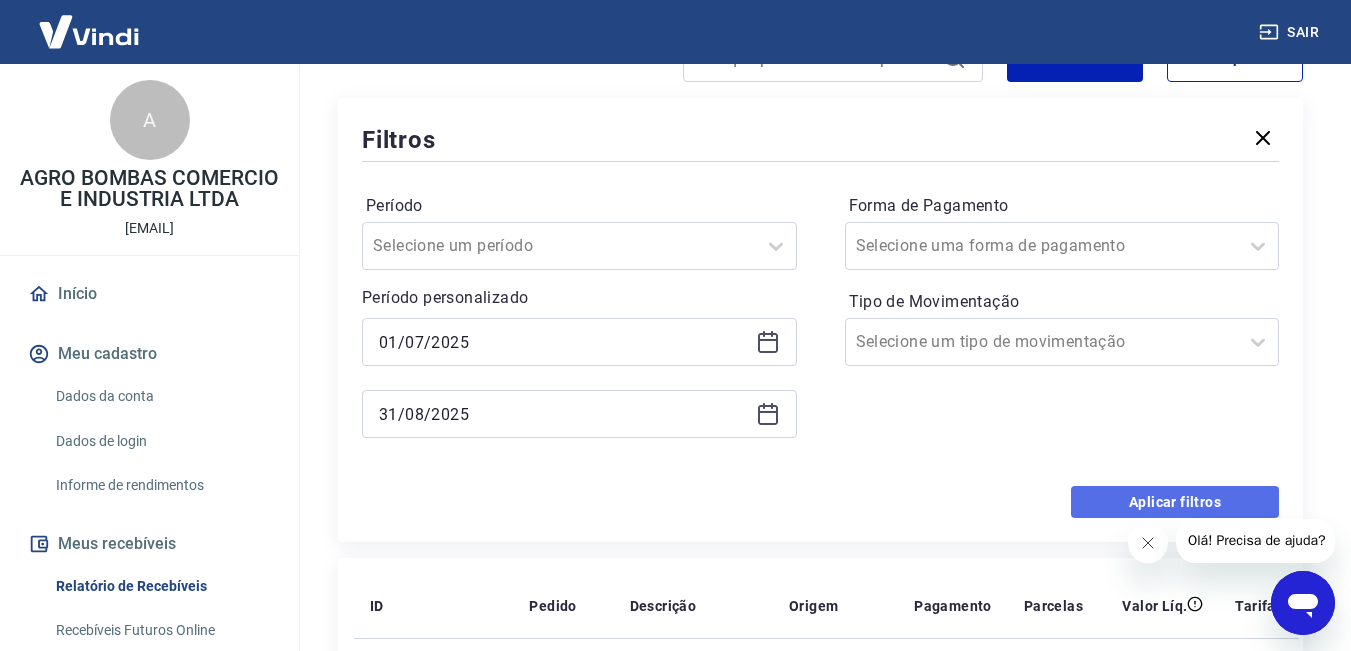 click on "Aplicar filtros" at bounding box center (1175, 502) 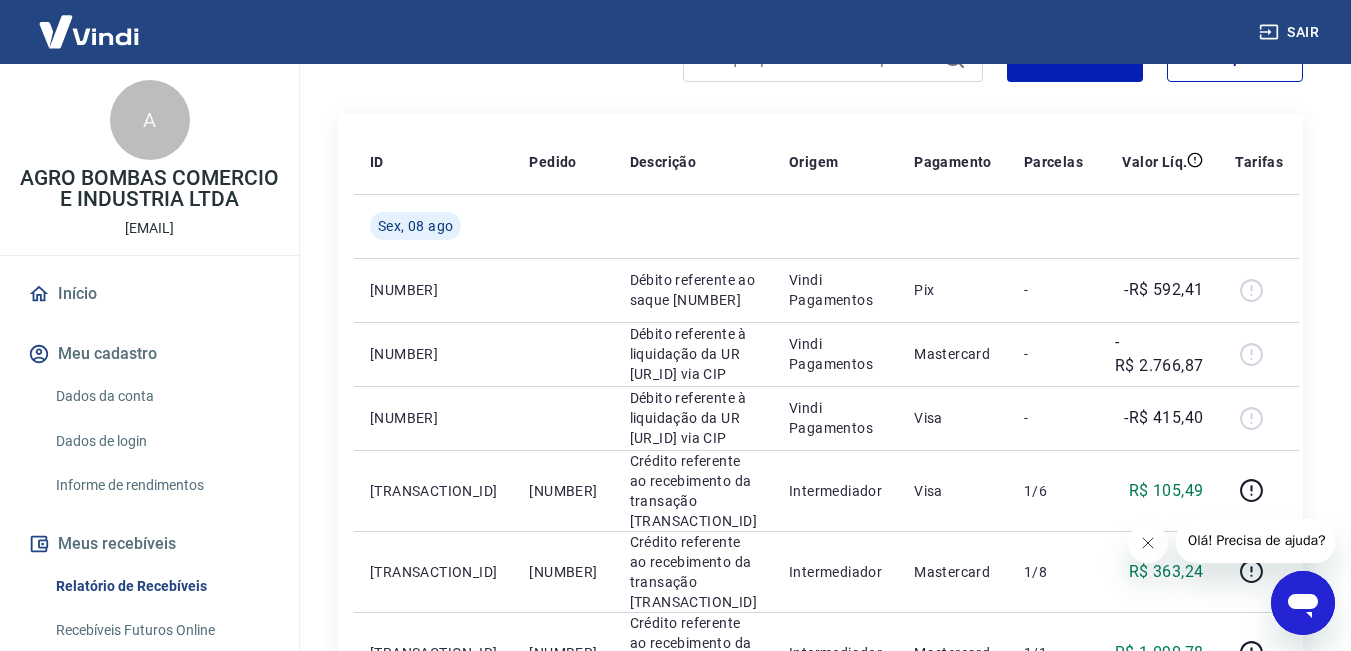 scroll, scrollTop: 0, scrollLeft: 0, axis: both 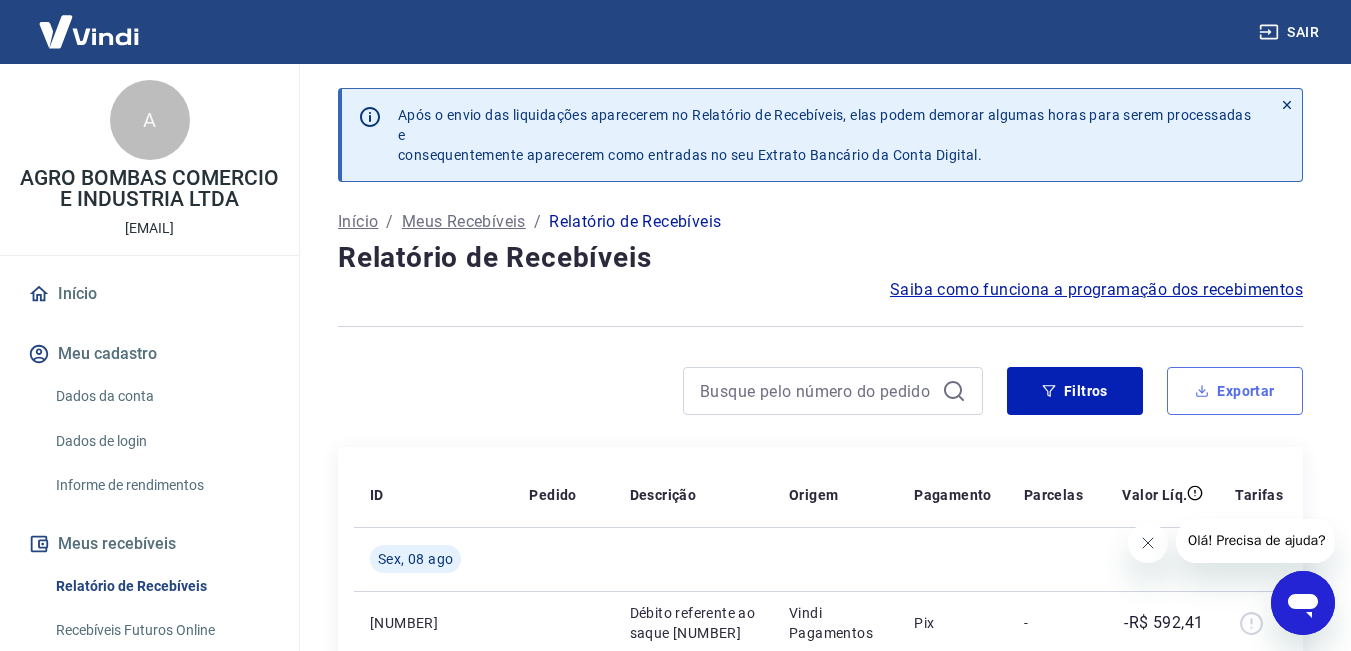 click on "Exportar" at bounding box center [1235, 391] 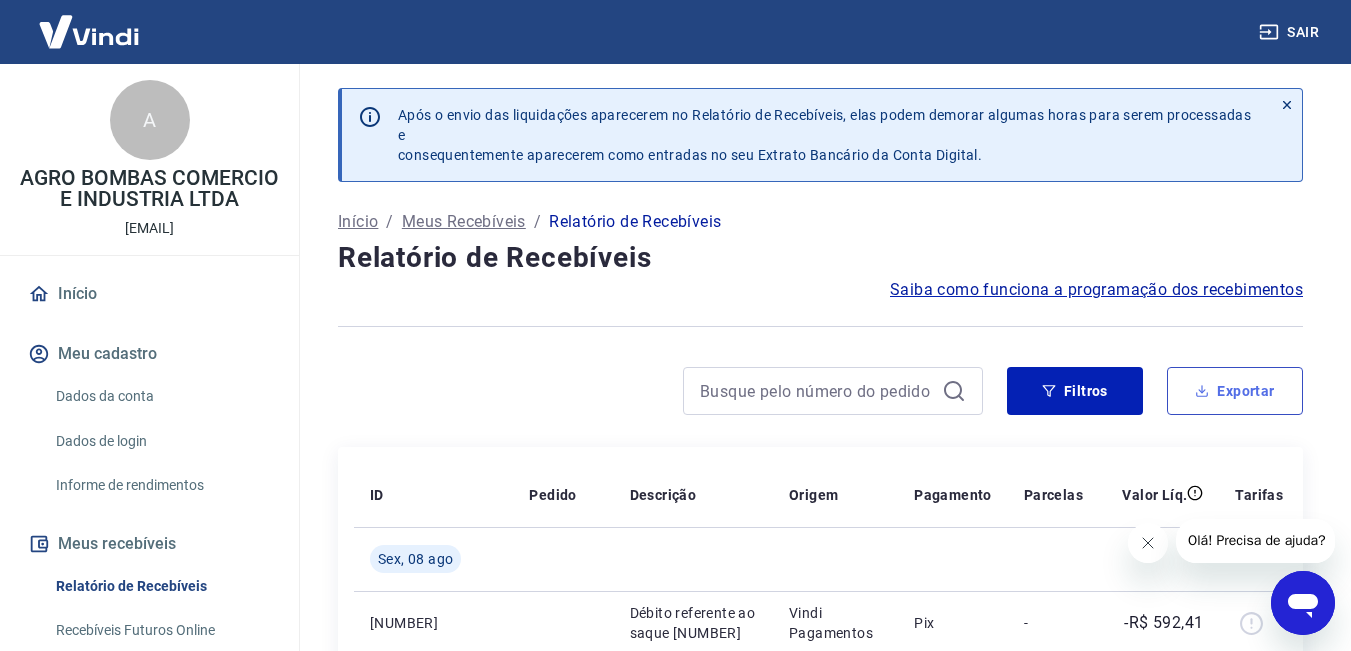 type on "01/07/2025" 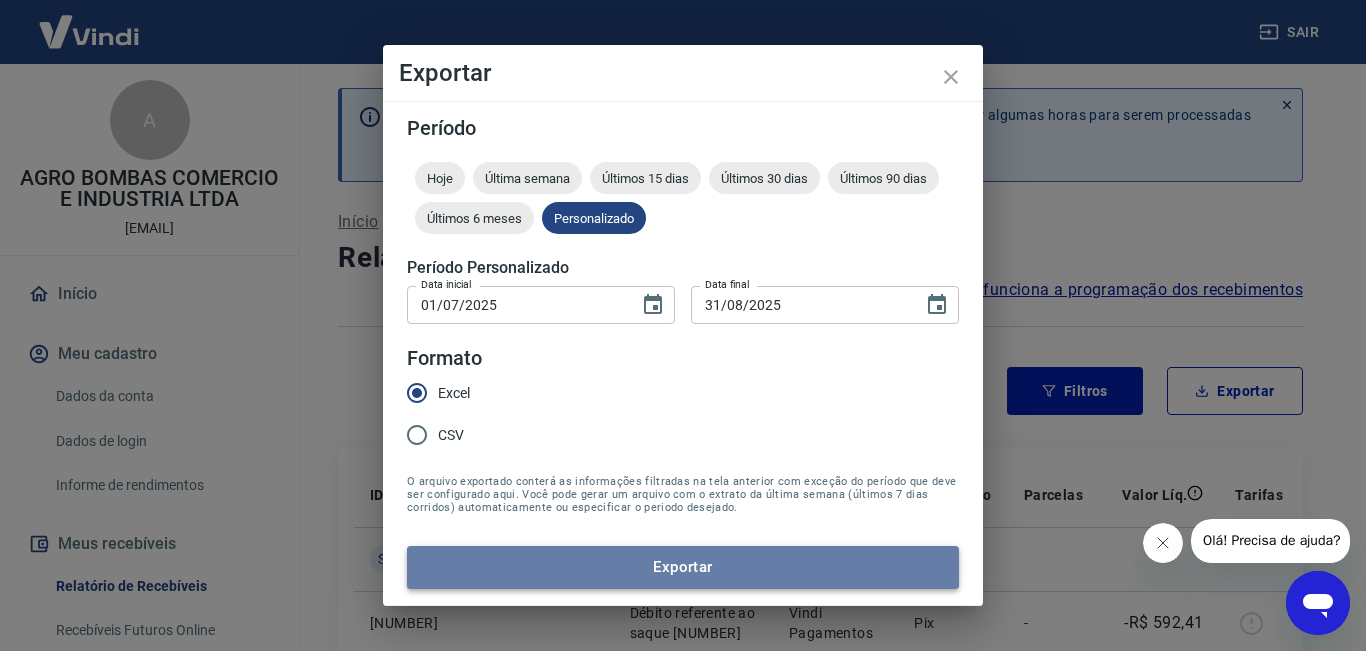 click on "Exportar" at bounding box center [683, 567] 